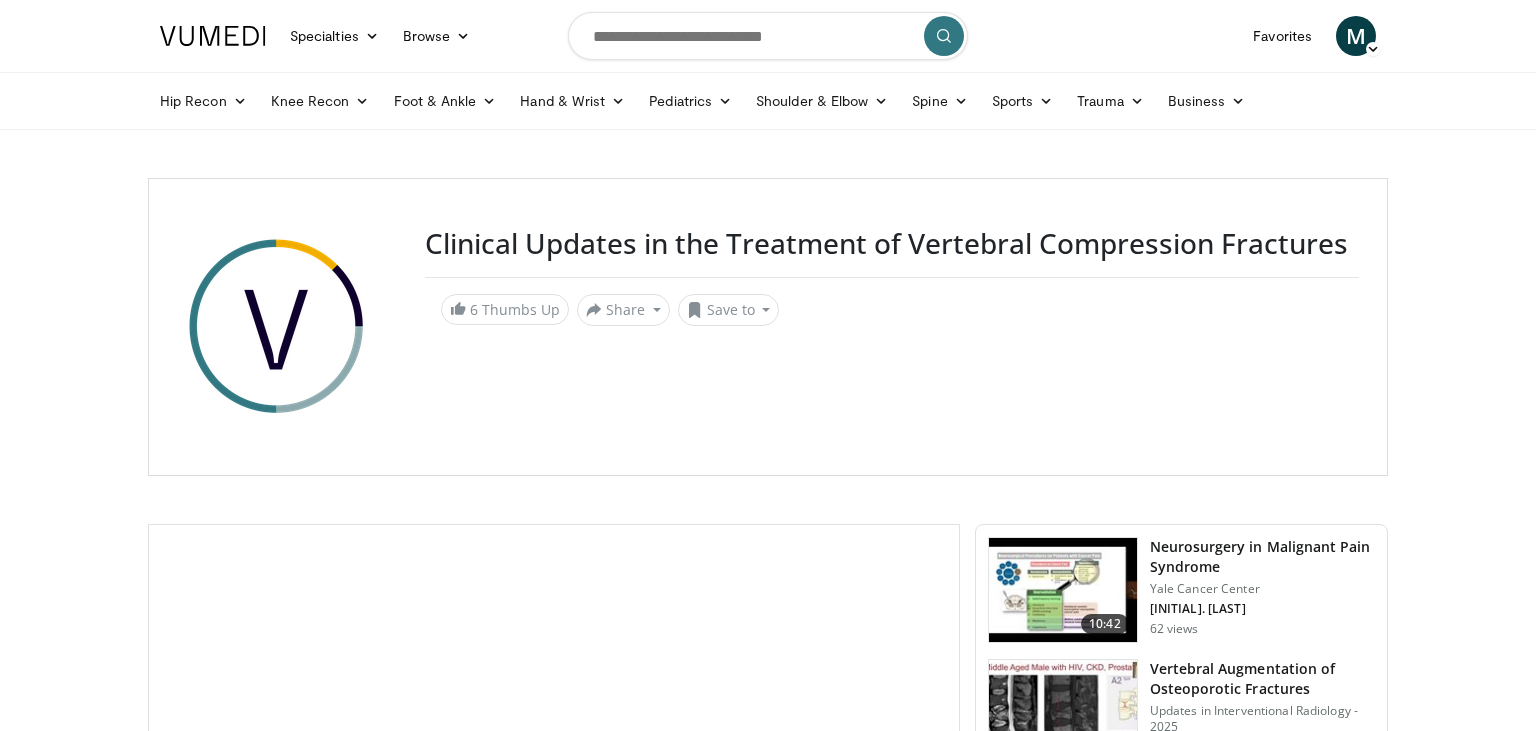 scroll, scrollTop: 0, scrollLeft: 0, axis: both 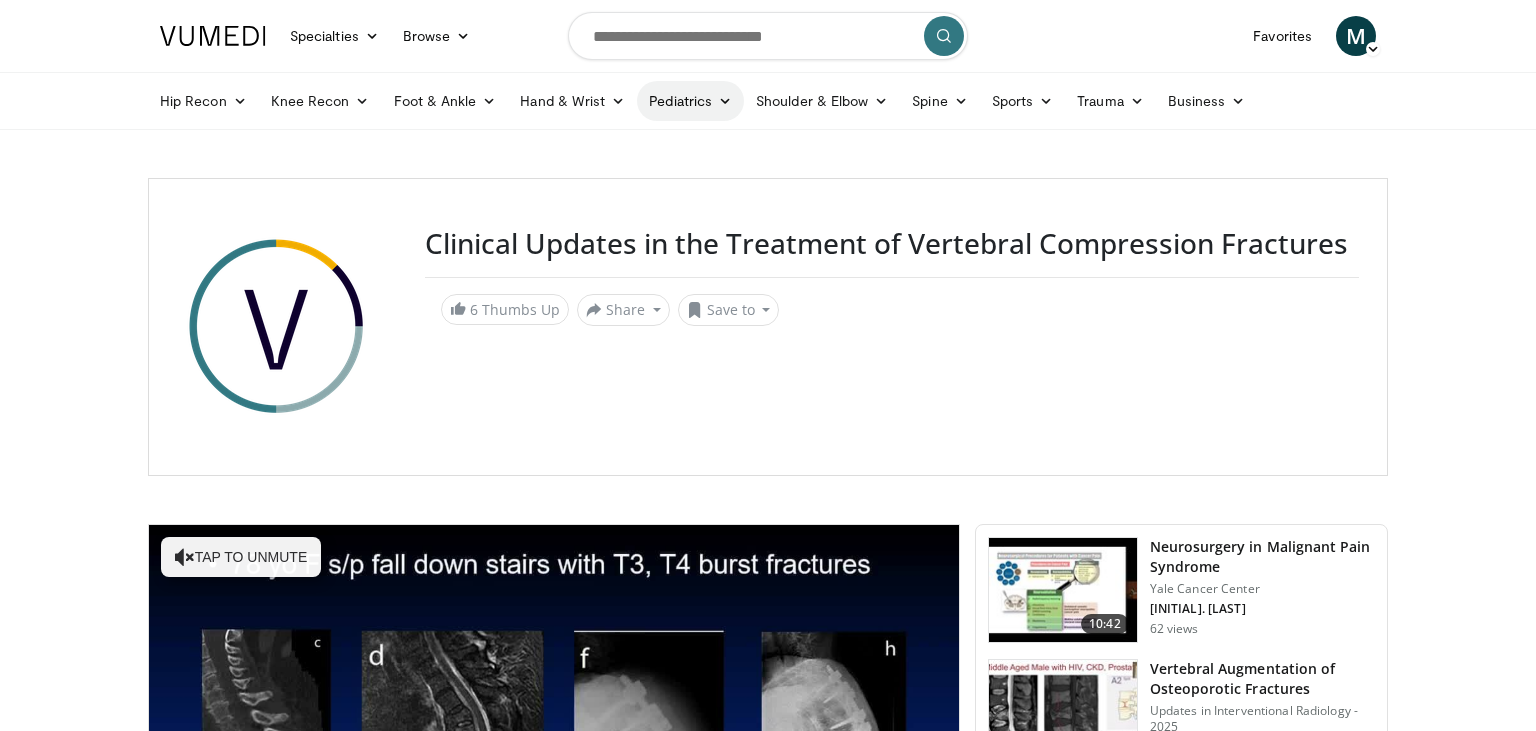 click on "Pediatrics" at bounding box center [690, 101] 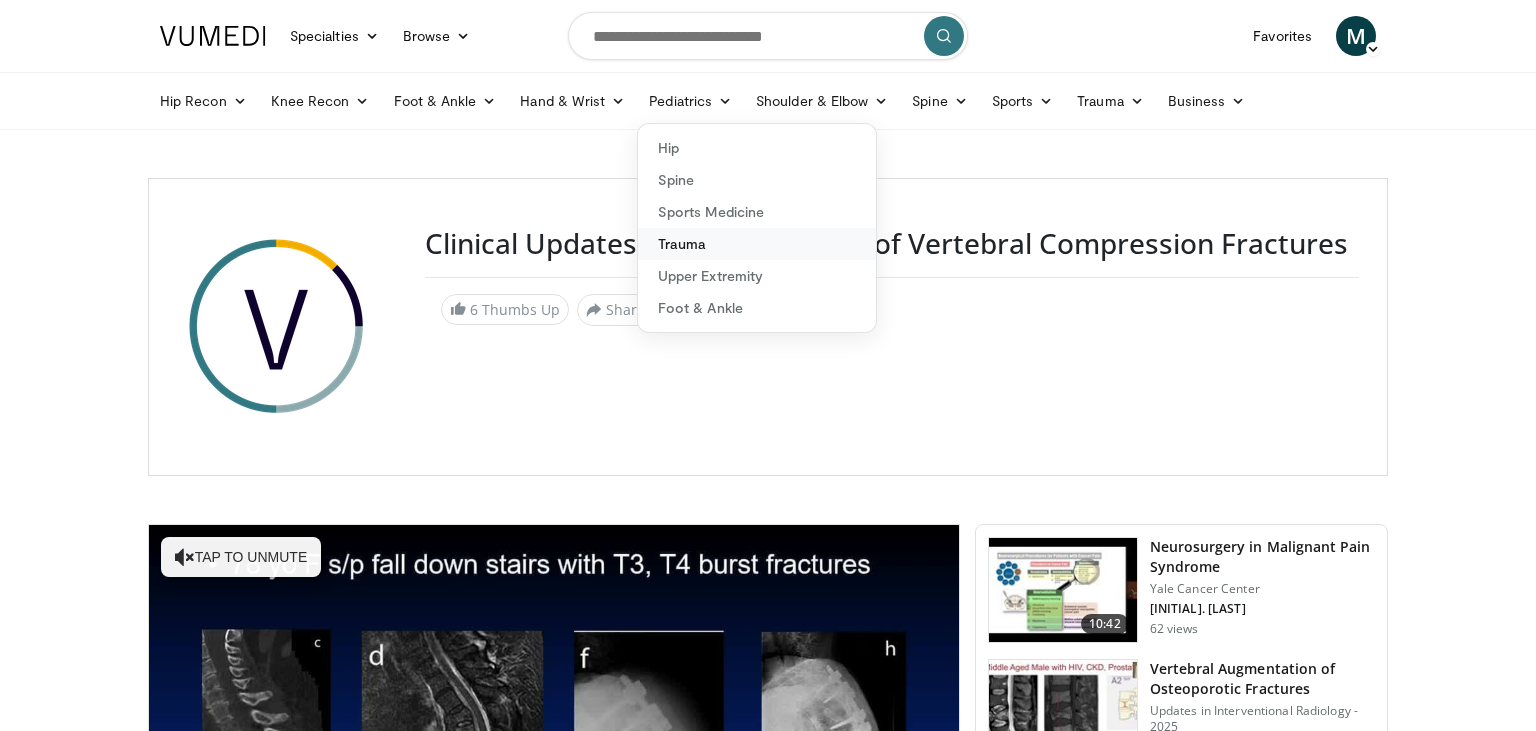 click on "Trauma" at bounding box center [757, 244] 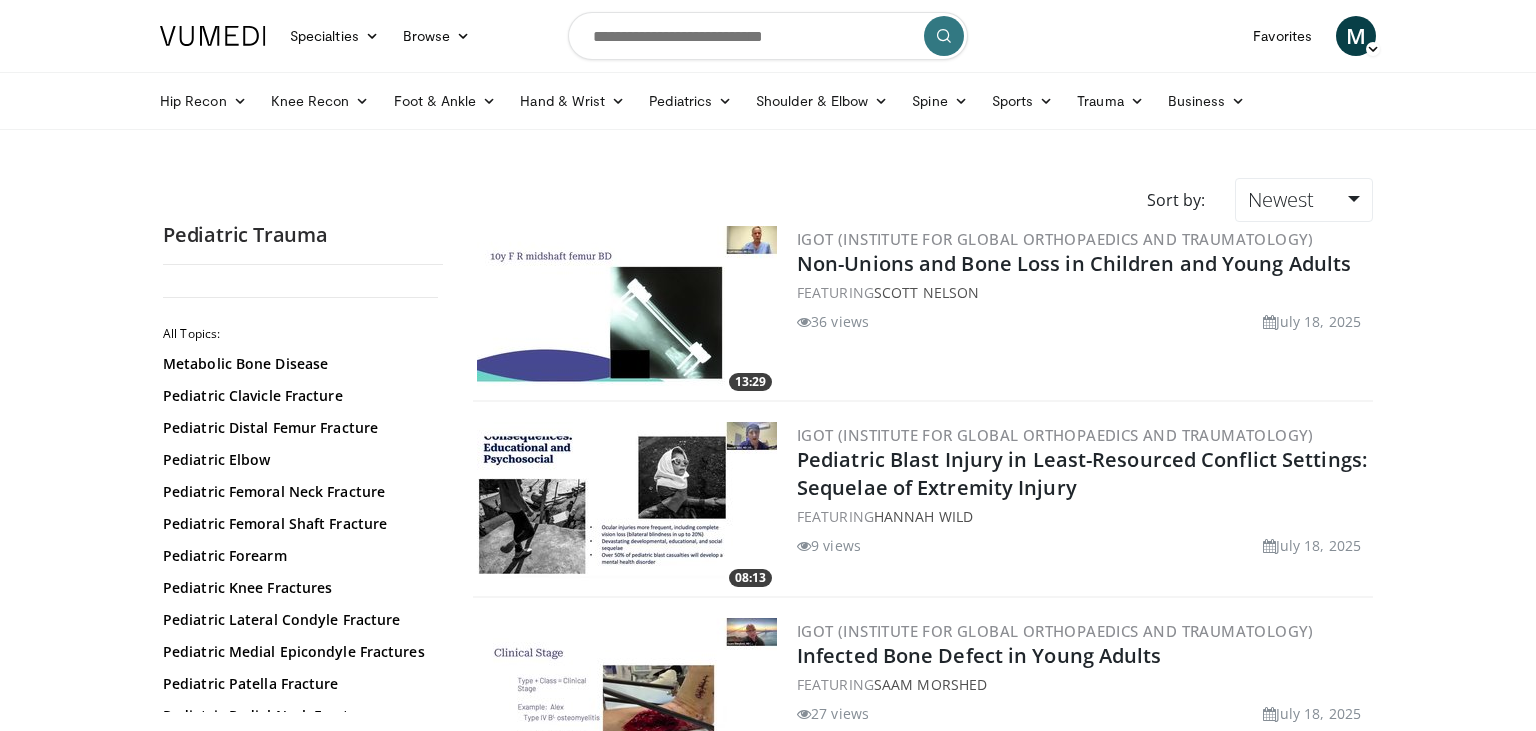 scroll, scrollTop: 0, scrollLeft: 0, axis: both 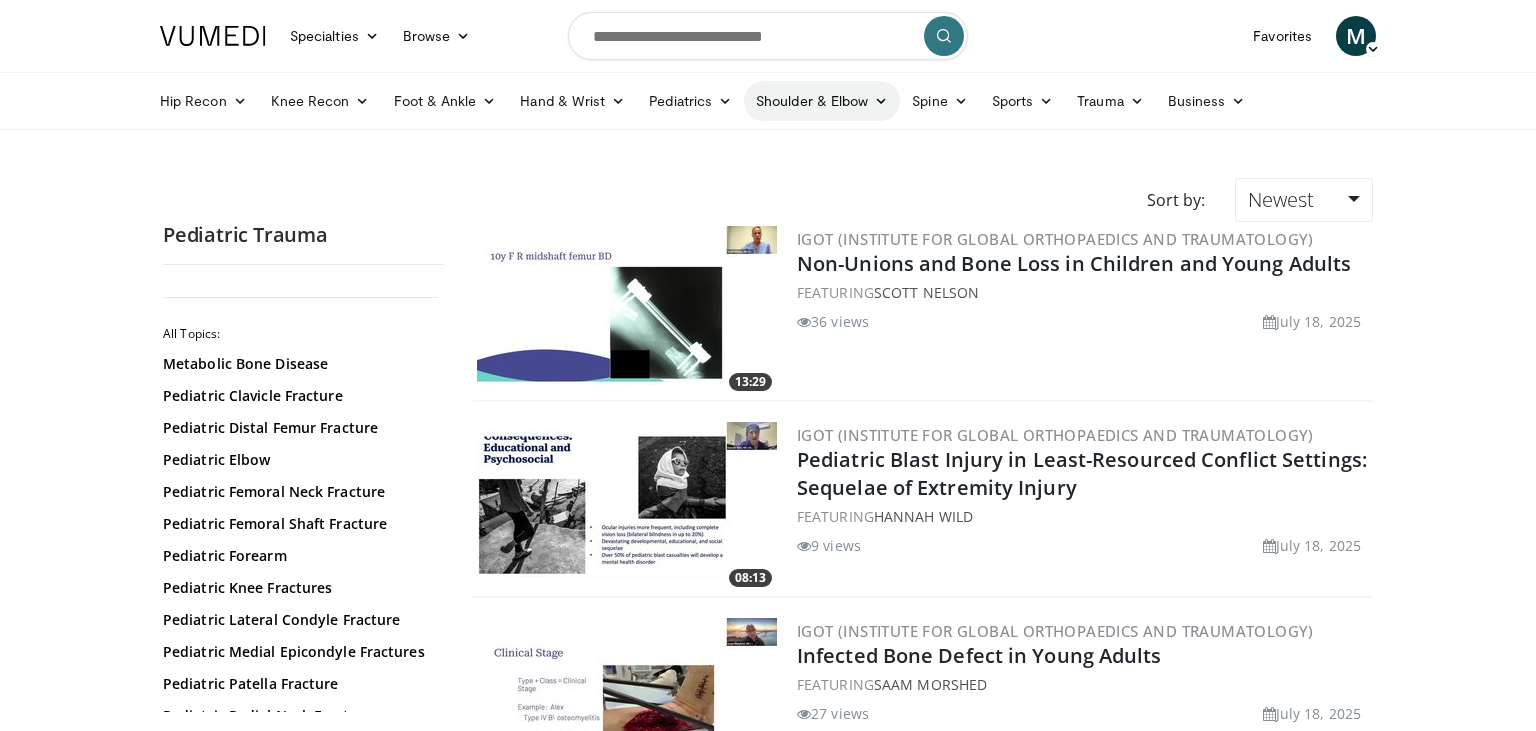 click at bounding box center (881, 101) 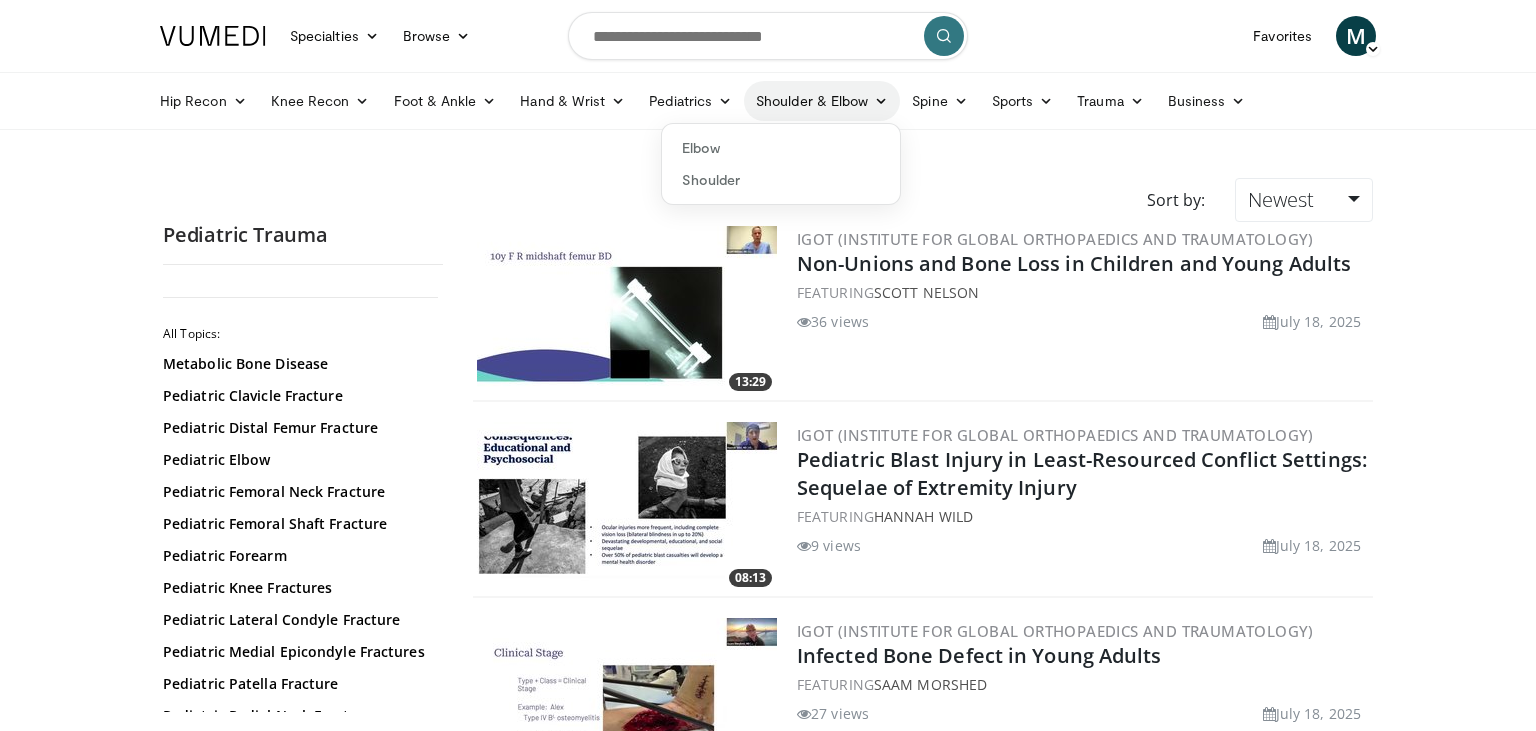 click at bounding box center [881, 101] 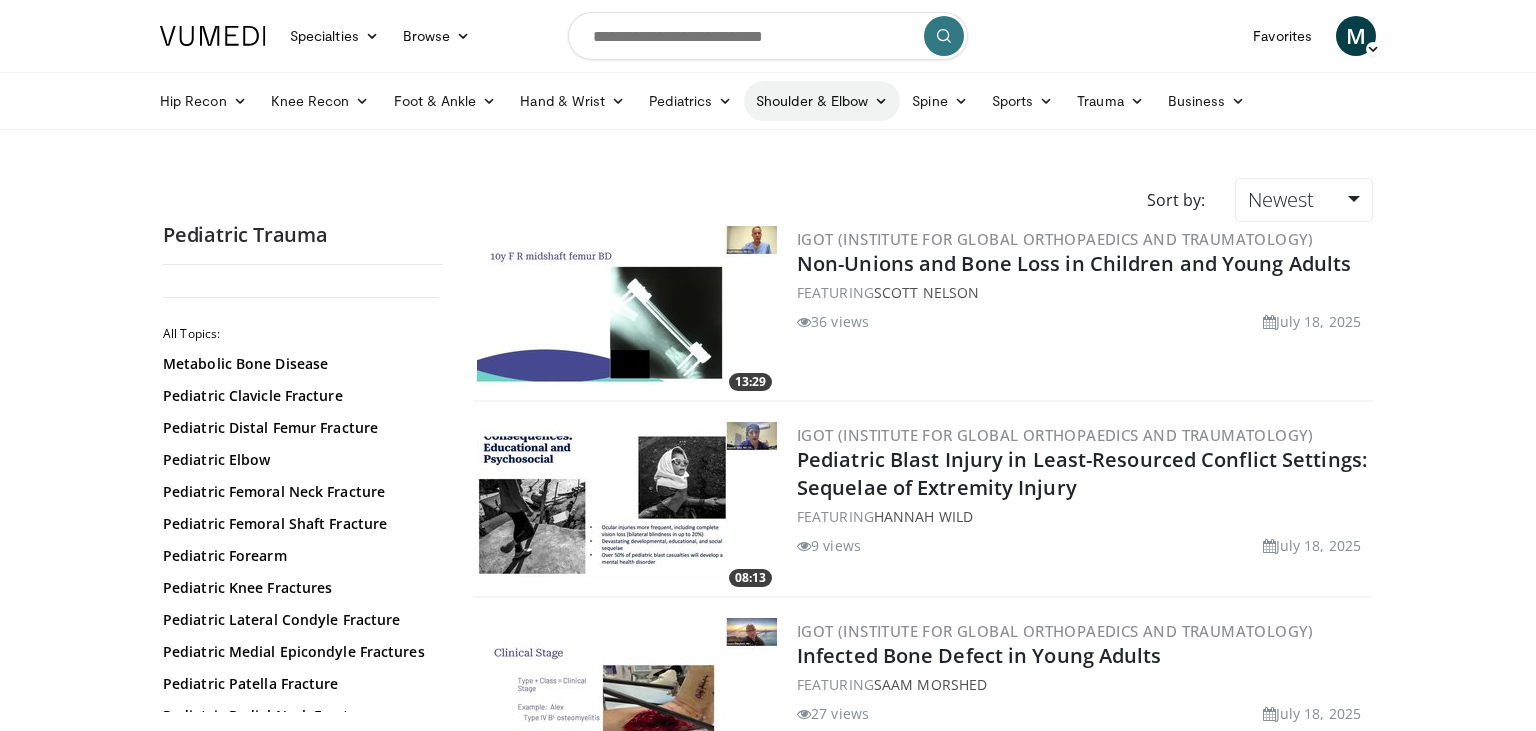 click at bounding box center (881, 101) 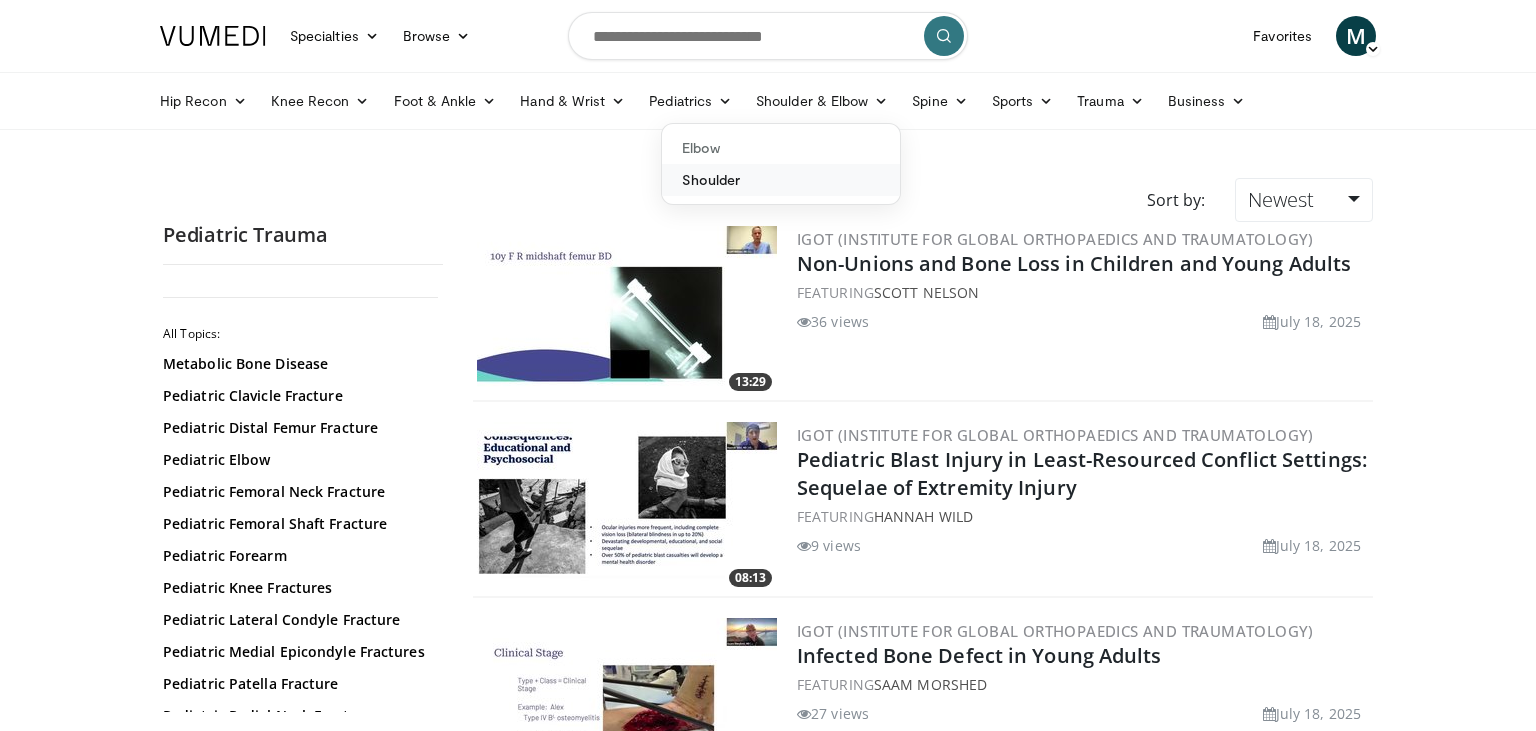 click on "Shoulder" at bounding box center (781, 180) 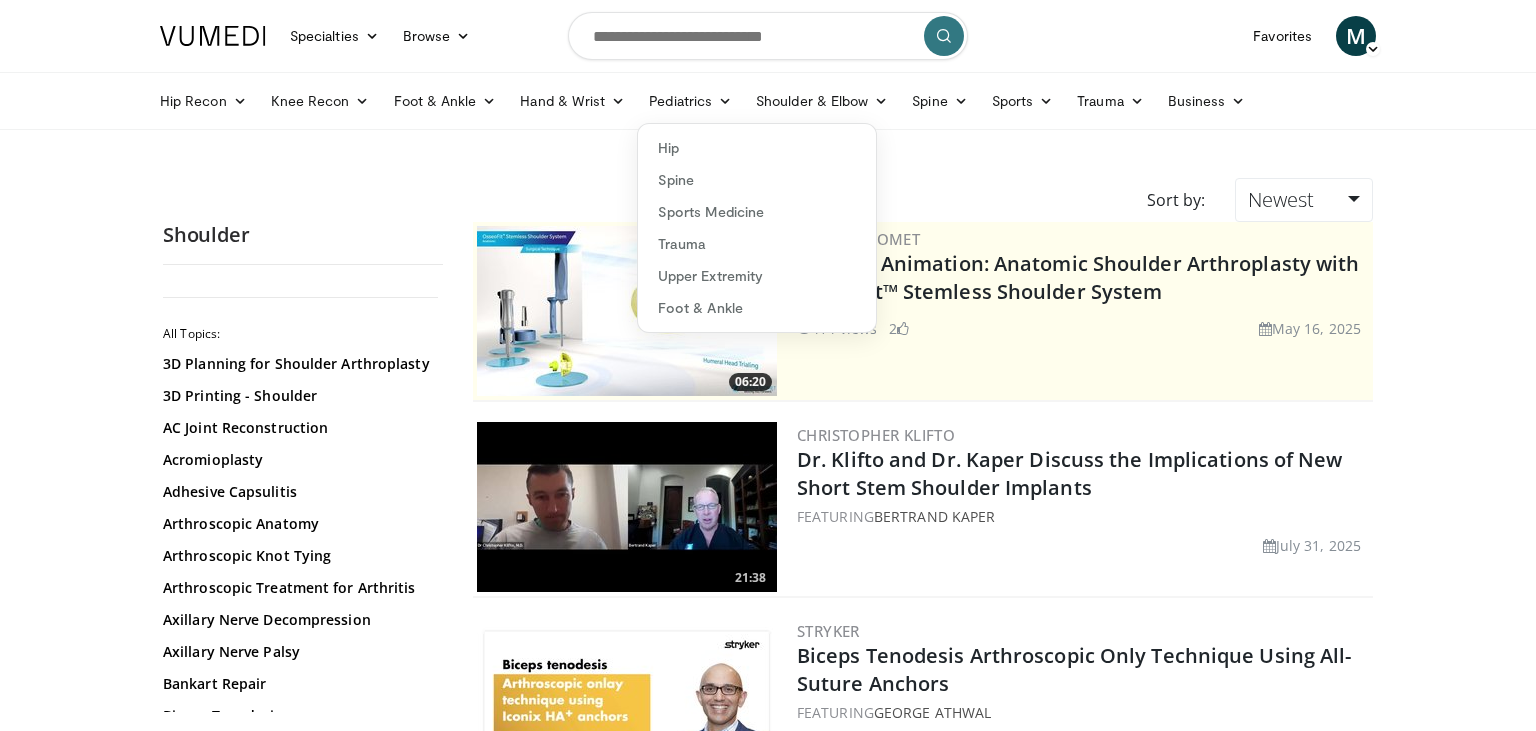 scroll, scrollTop: 0, scrollLeft: 0, axis: both 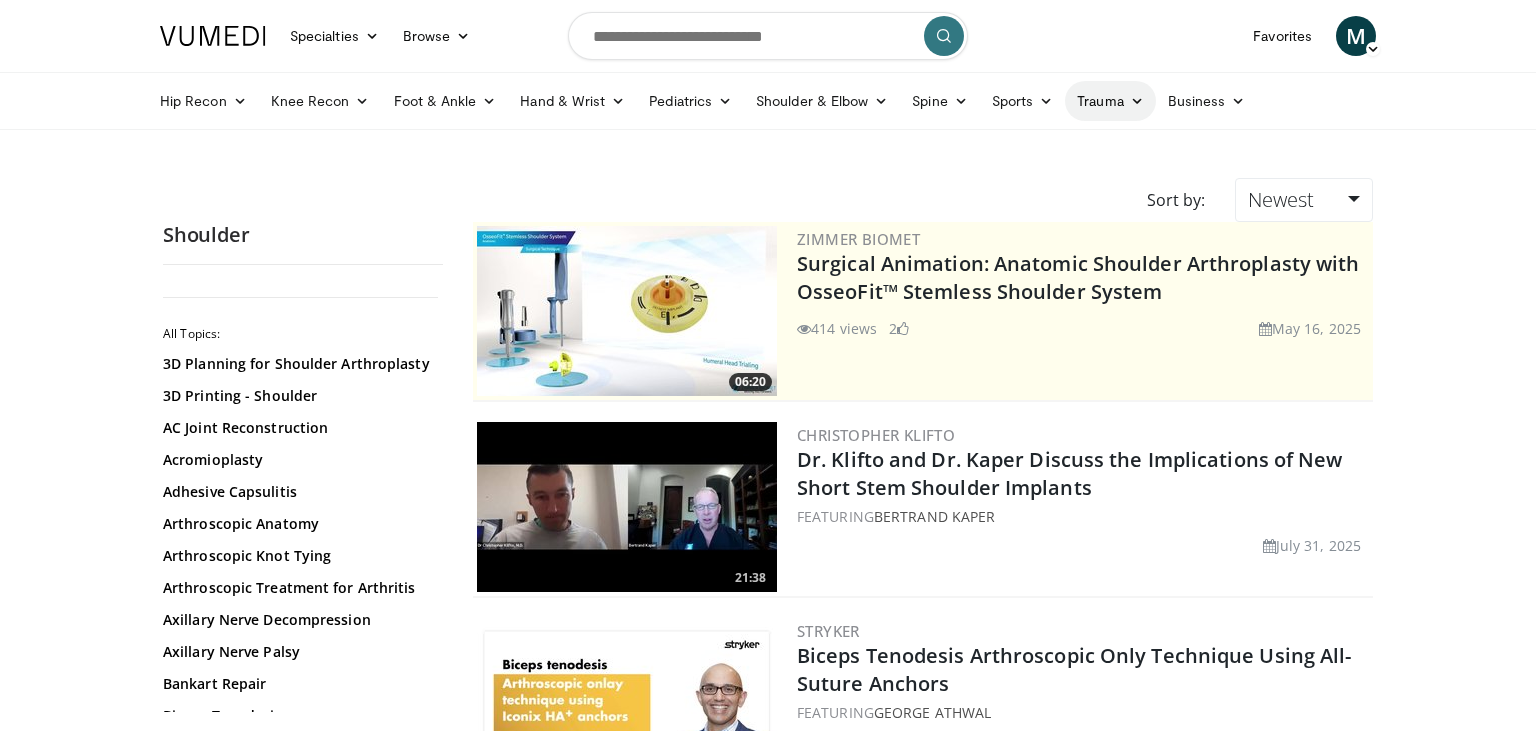 click at bounding box center (1137, 101) 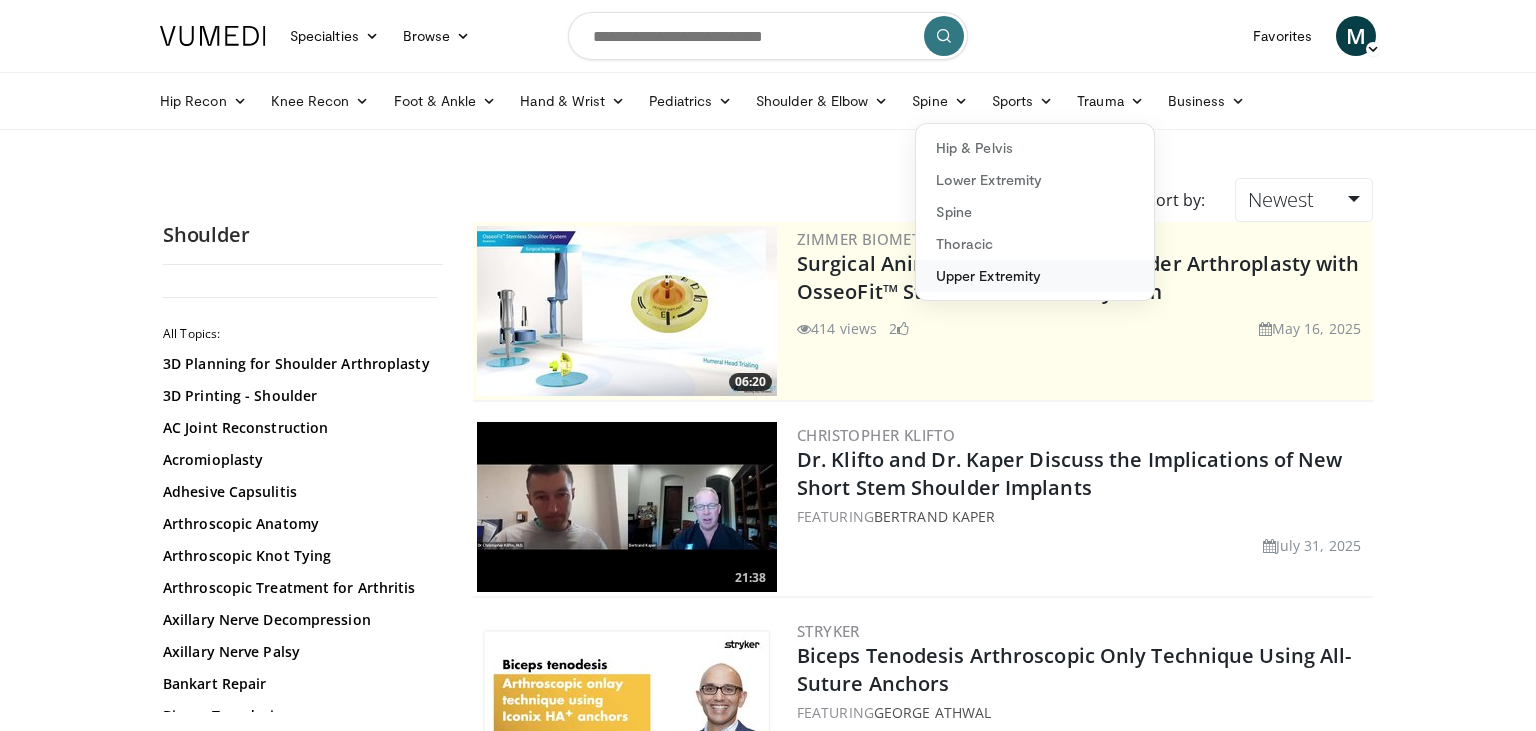 click on "Upper Extremity" at bounding box center (1035, 276) 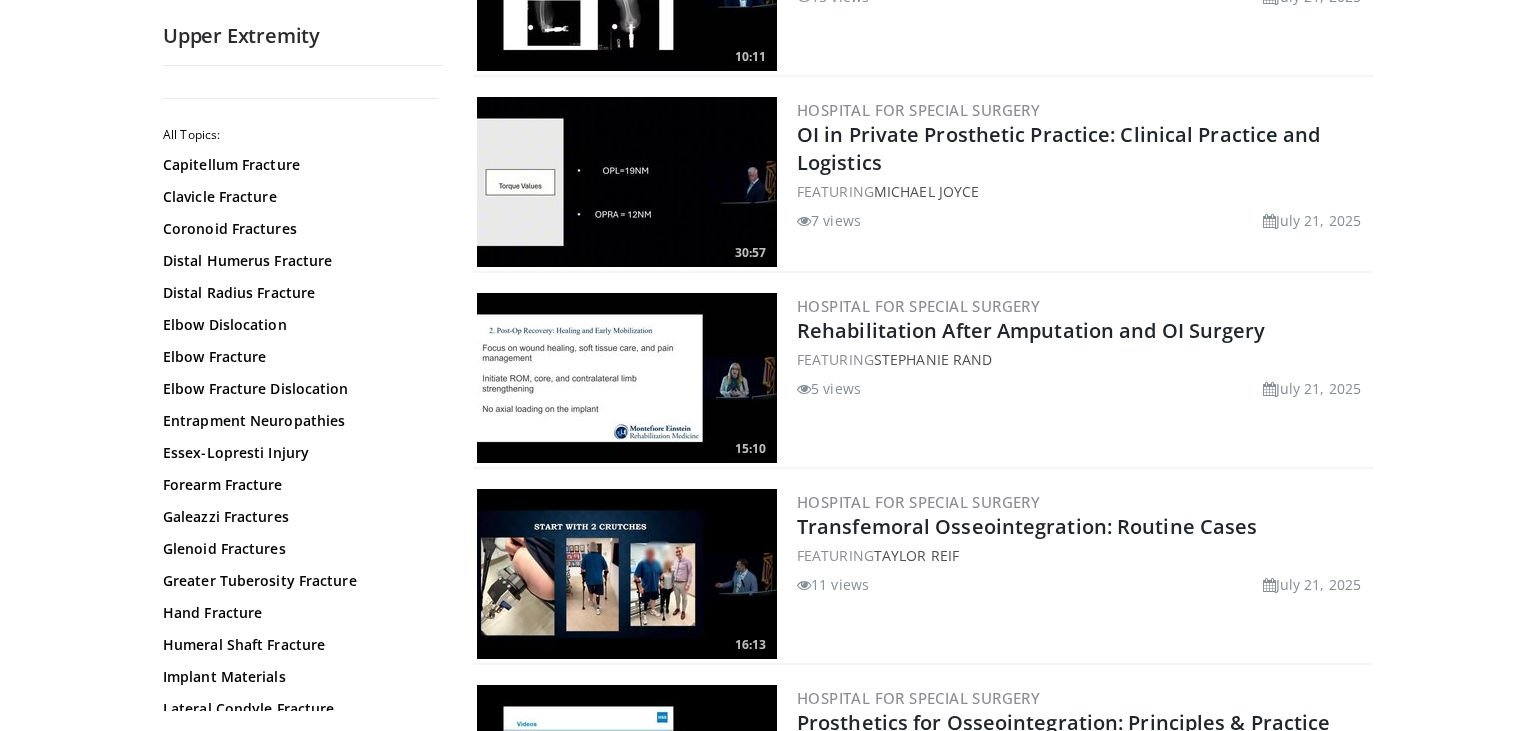 scroll, scrollTop: 528, scrollLeft: 0, axis: vertical 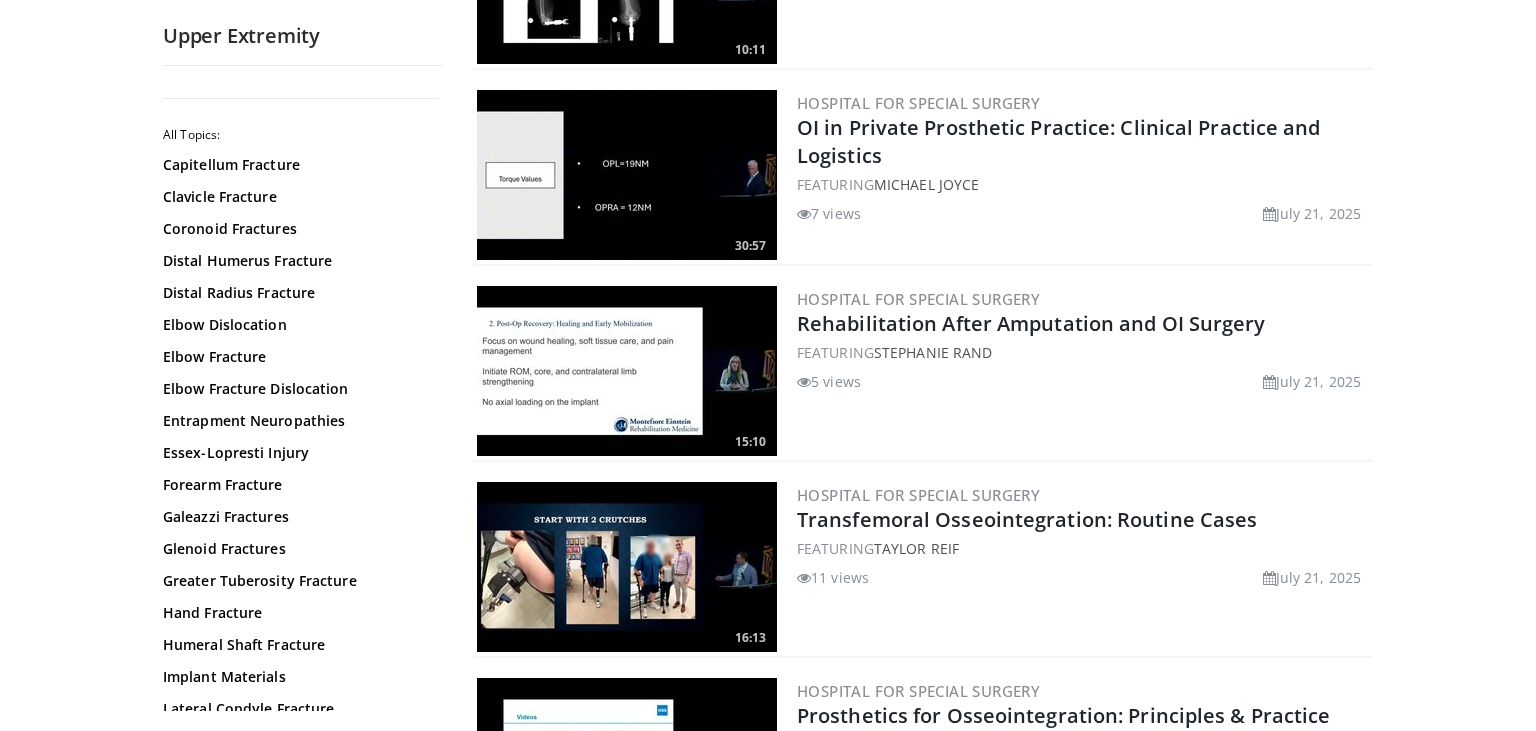 click on "Specialties
Adult & Family Medicine
Allergy, Asthma, Immunology
Anesthesiology
Cardiology
Dental
Dermatology
Endocrinology
Gastroenterology & Hepatology
General Surgery
Hematology & Oncology
Infectious Disease
Nephrology
Neurology
Neurosurgery
Obstetrics & Gynecology
Ophthalmology
Oral Maxillofacial
Orthopaedics
Otolaryngology
Pediatrics
Plastic Surgery
Podiatry
Psychiatry
Pulmonology
Radiation Oncology
Radiology
Rheumatology
Urology" at bounding box center (768, 2159) 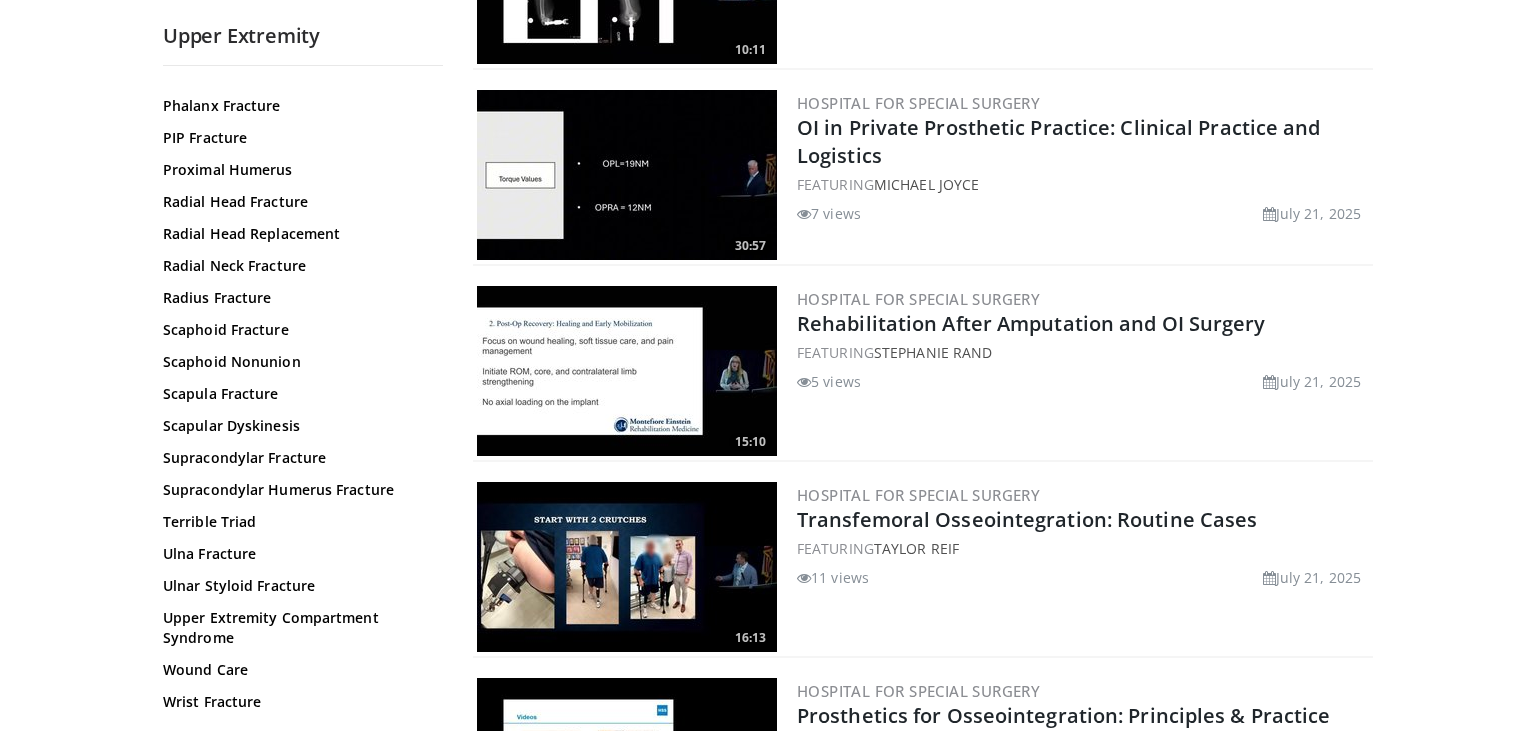 scroll, scrollTop: 794, scrollLeft: 0, axis: vertical 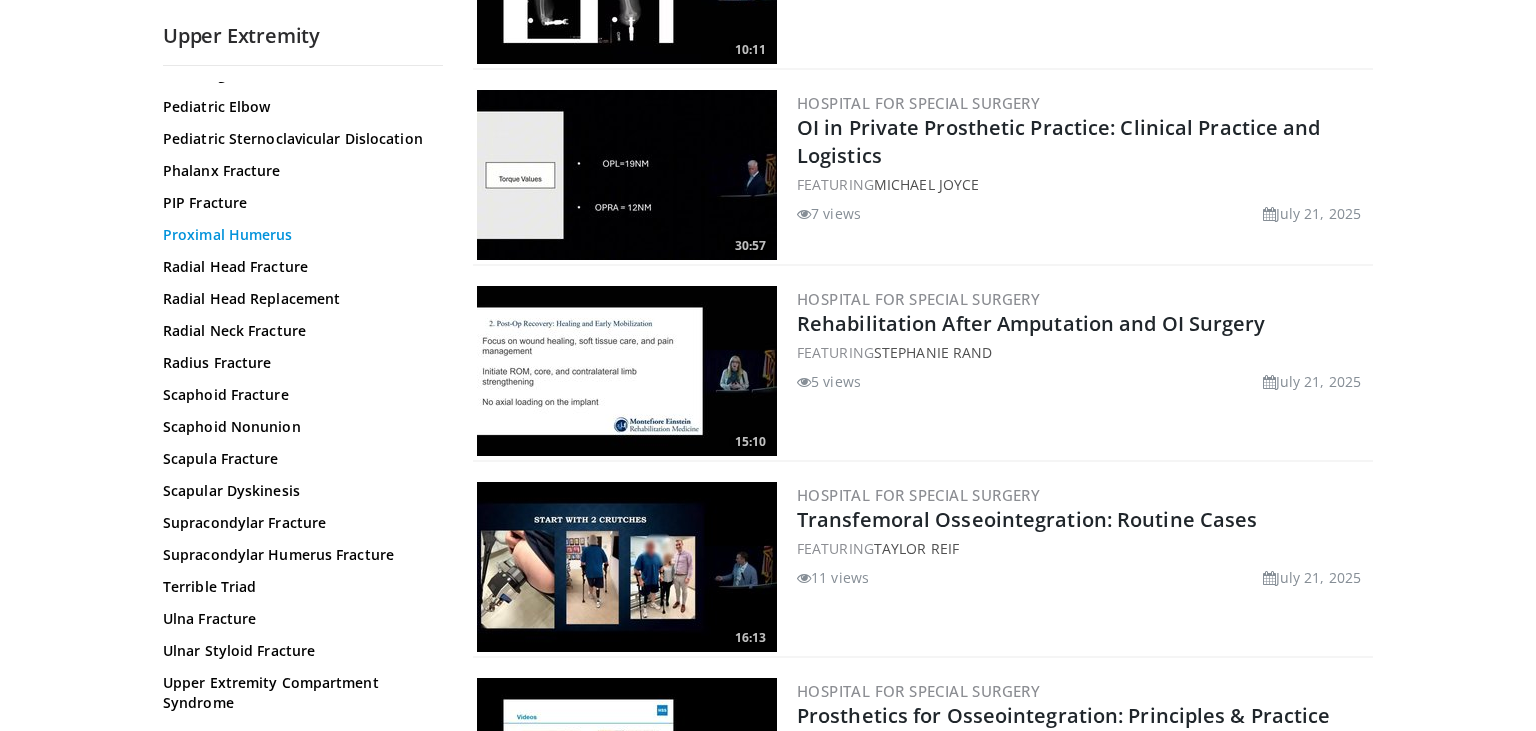 click on "Proximal Humerus" at bounding box center (298, 235) 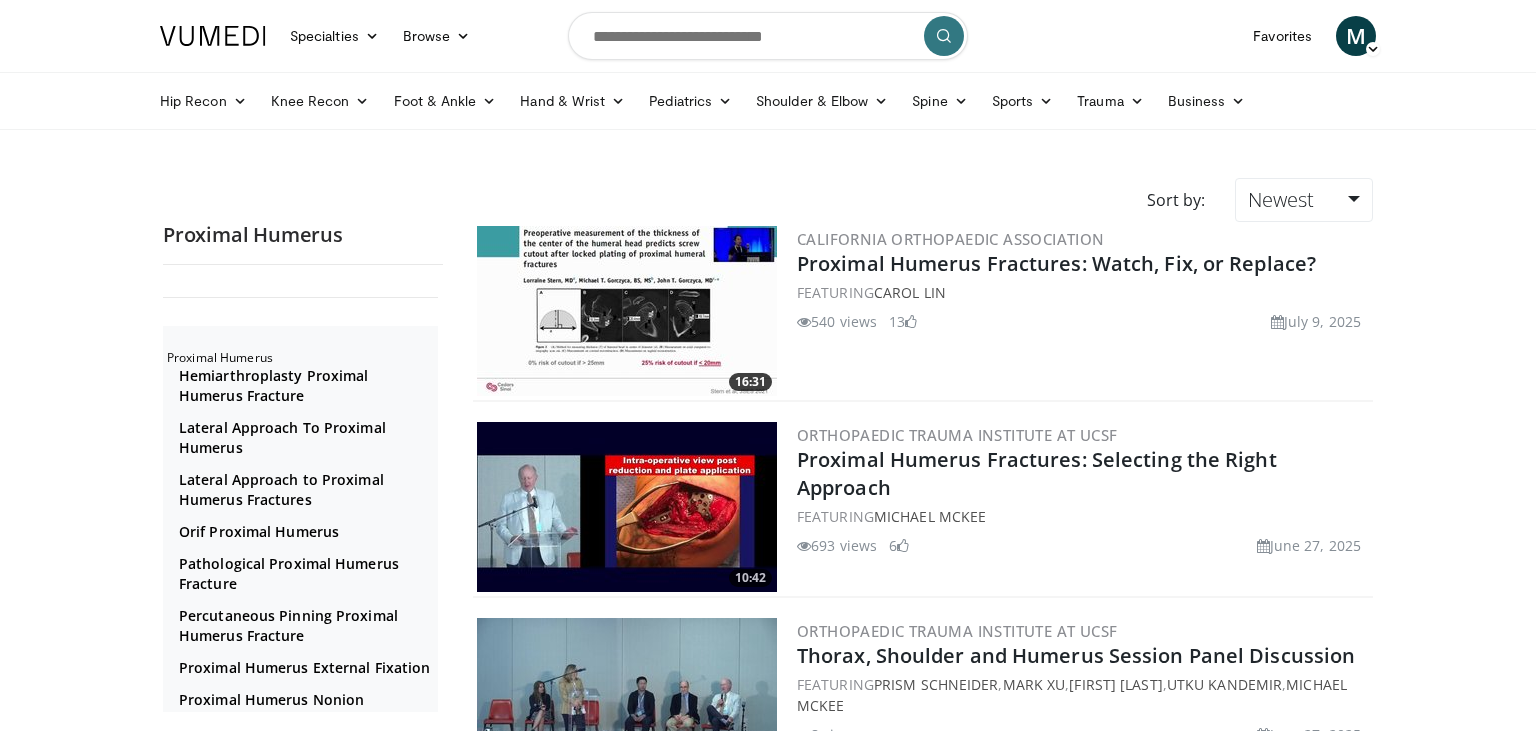 scroll, scrollTop: 0, scrollLeft: 0, axis: both 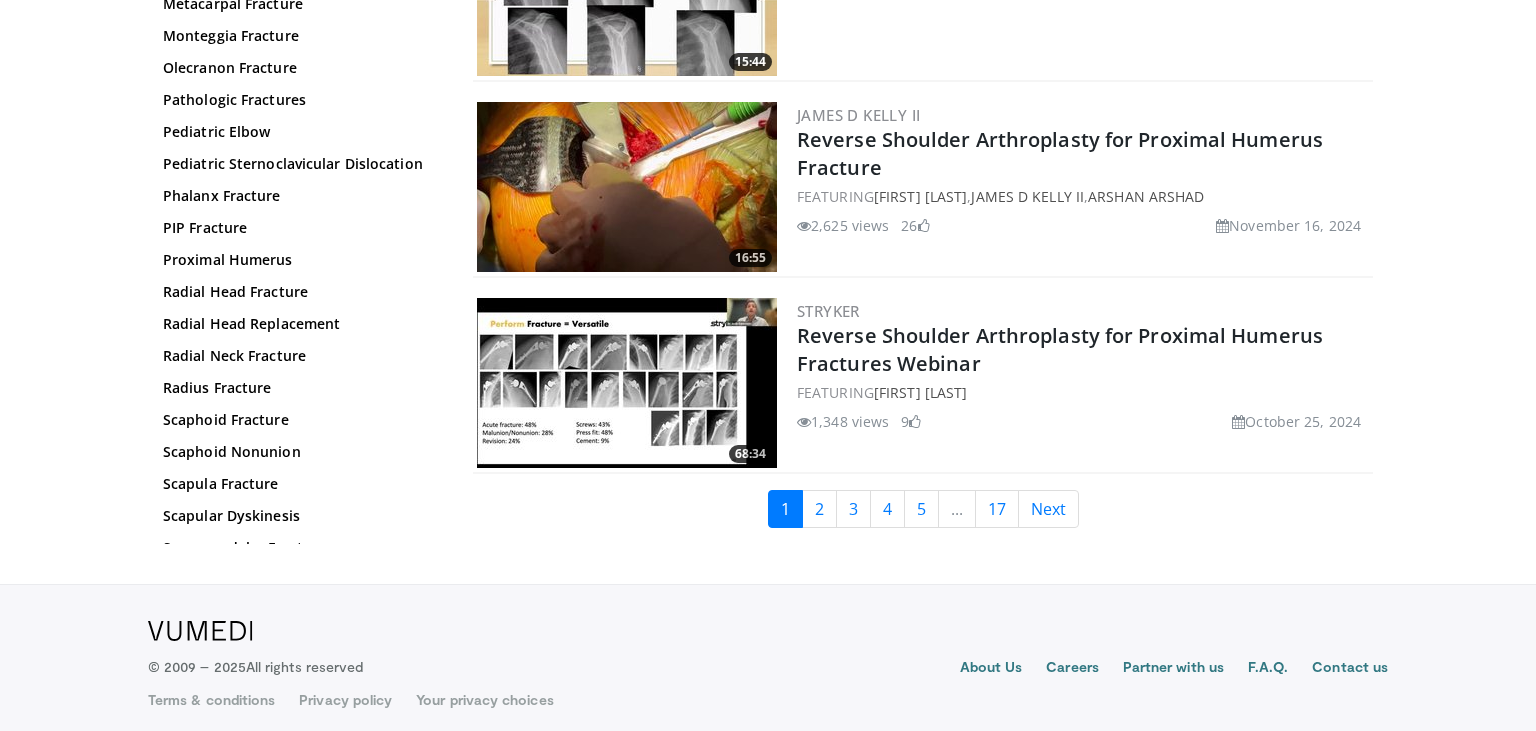 drag, startPoint x: 1535, startPoint y: 242, endPoint x: 1535, endPoint y: 14, distance: 228 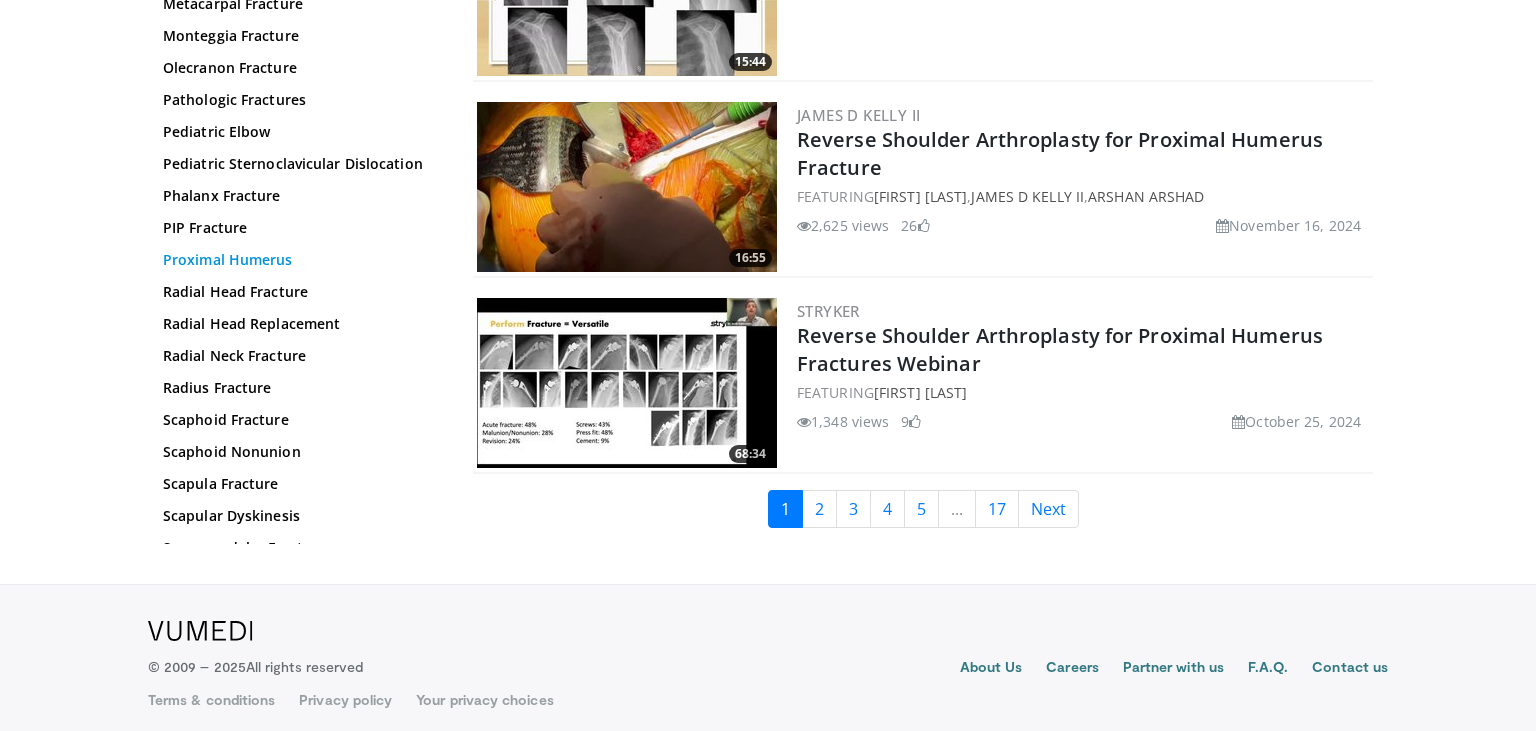 click on "Proximal Humerus" at bounding box center [298, 260] 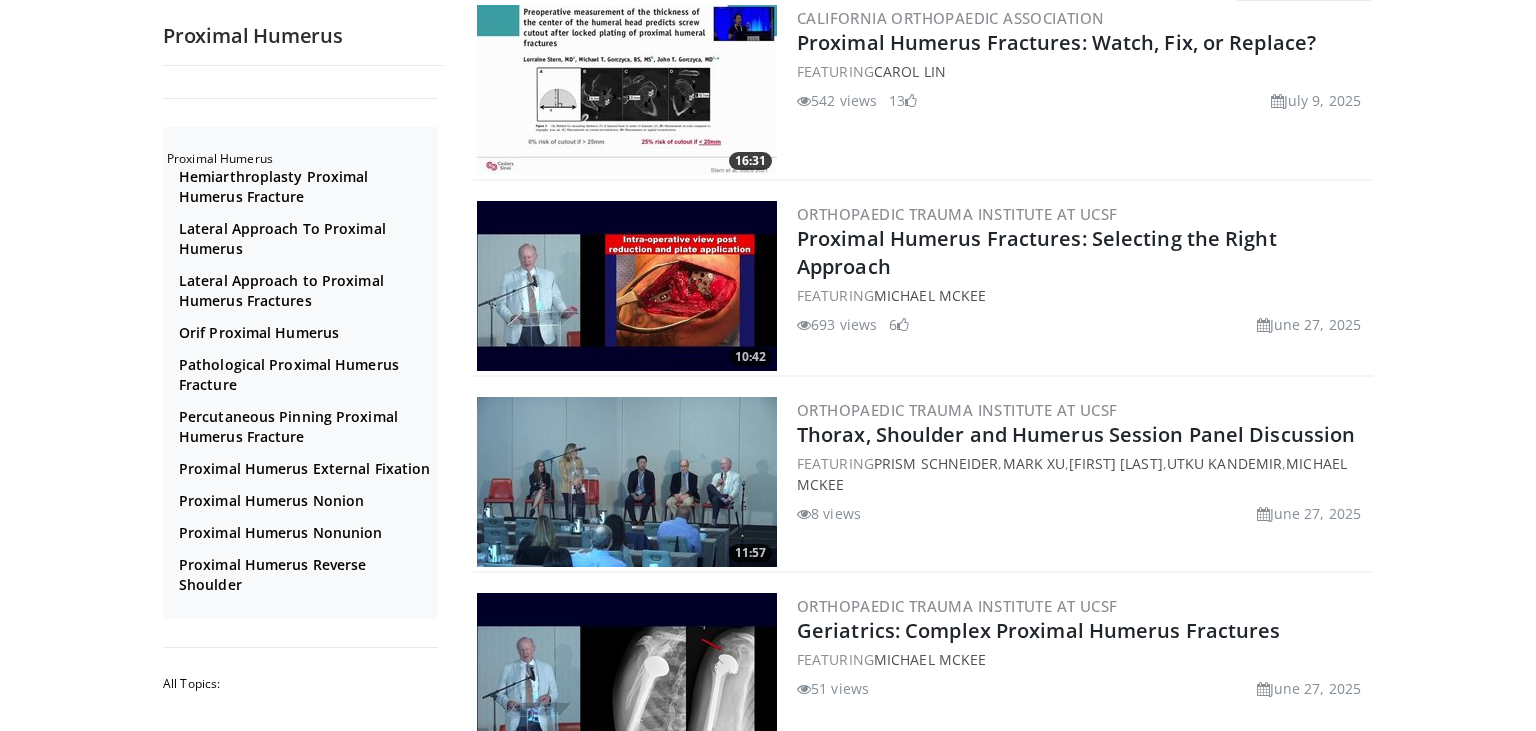 scroll, scrollTop: 0, scrollLeft: 0, axis: both 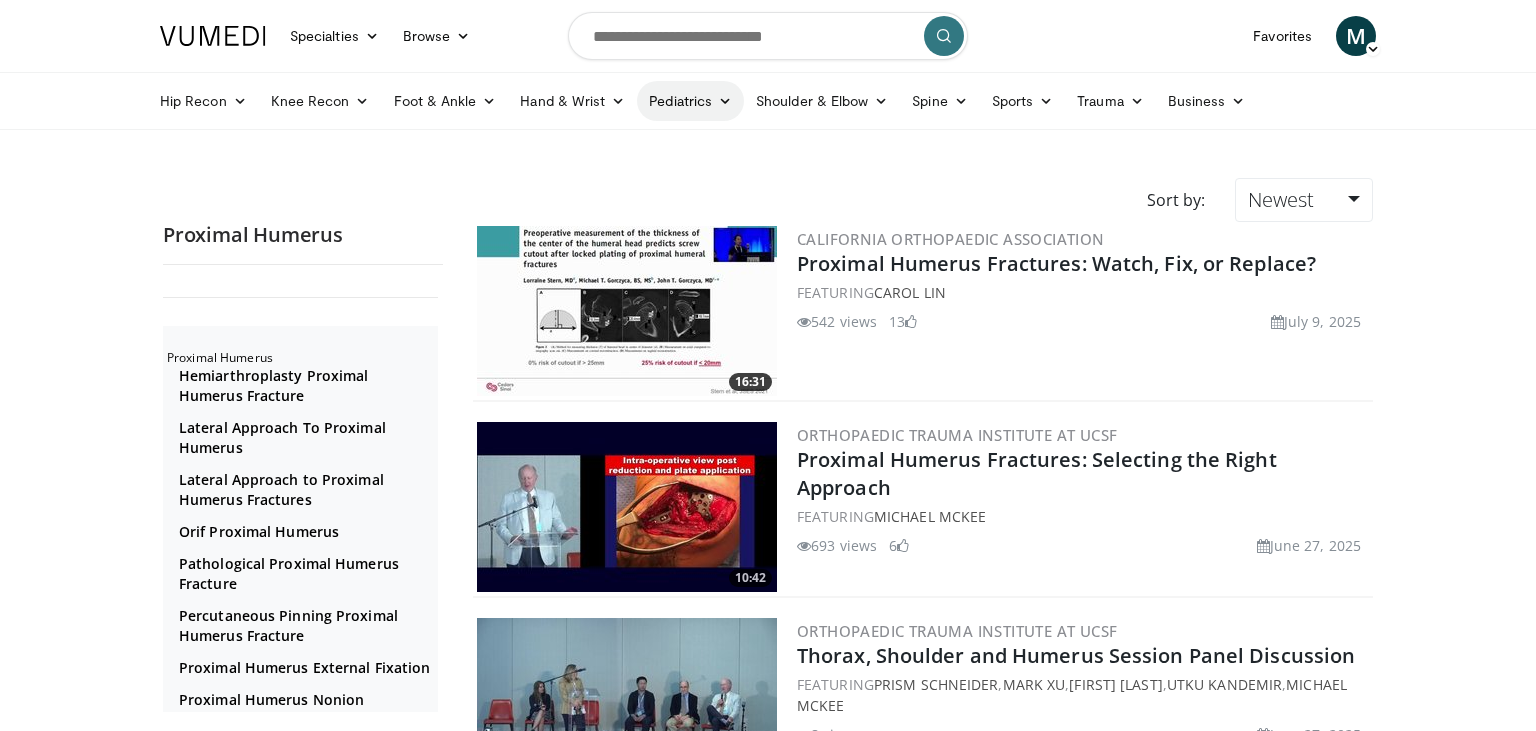 click at bounding box center (725, 101) 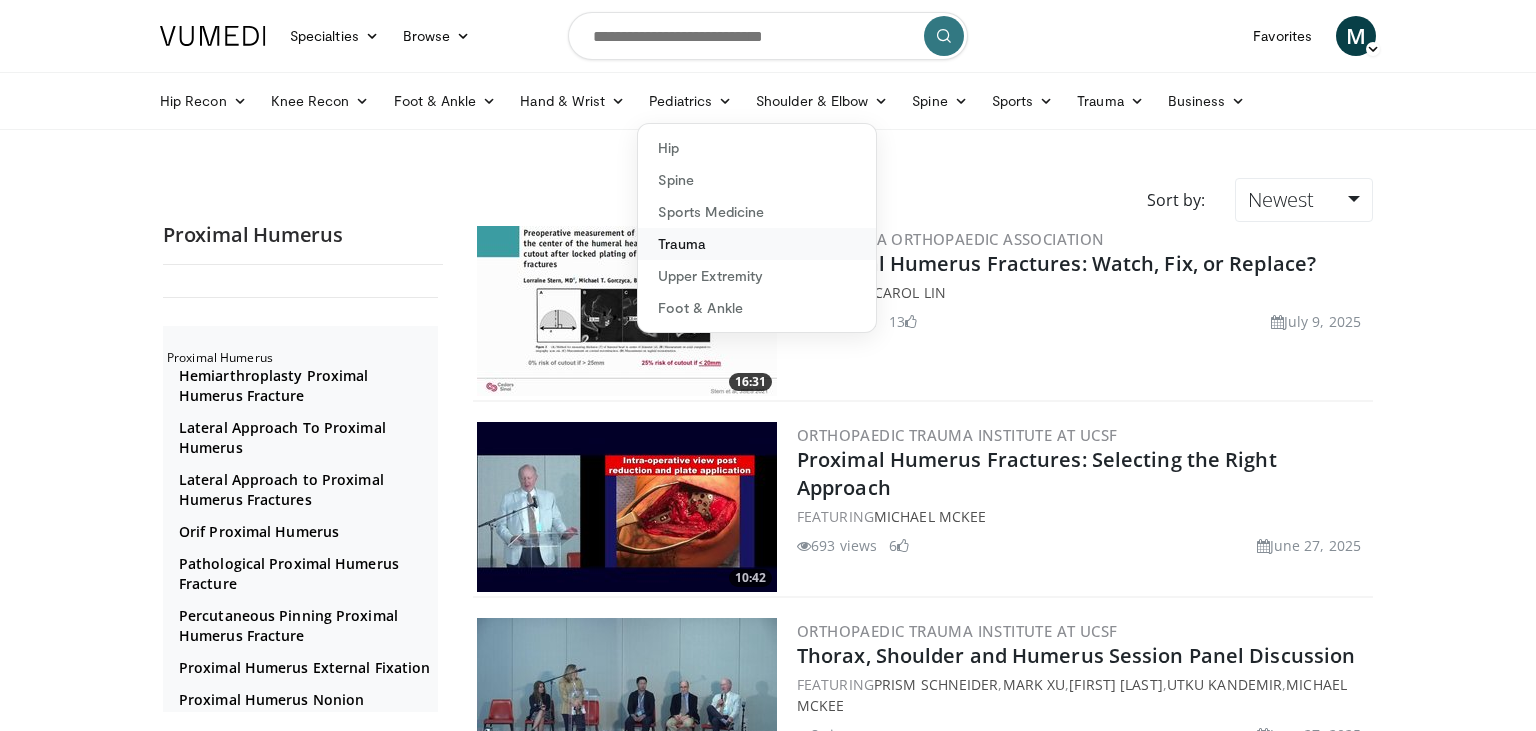 click on "Trauma" at bounding box center [757, 244] 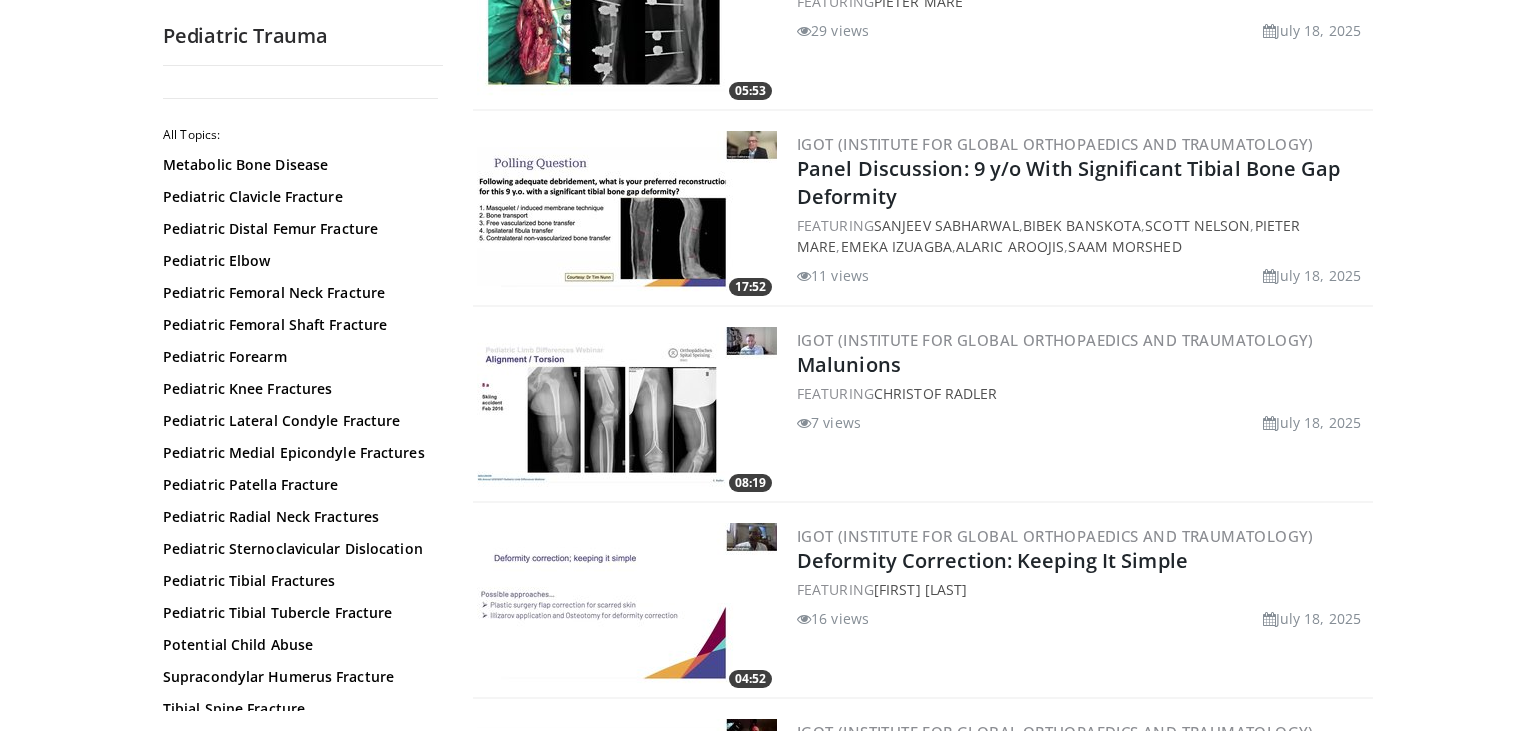 scroll, scrollTop: 2059, scrollLeft: 0, axis: vertical 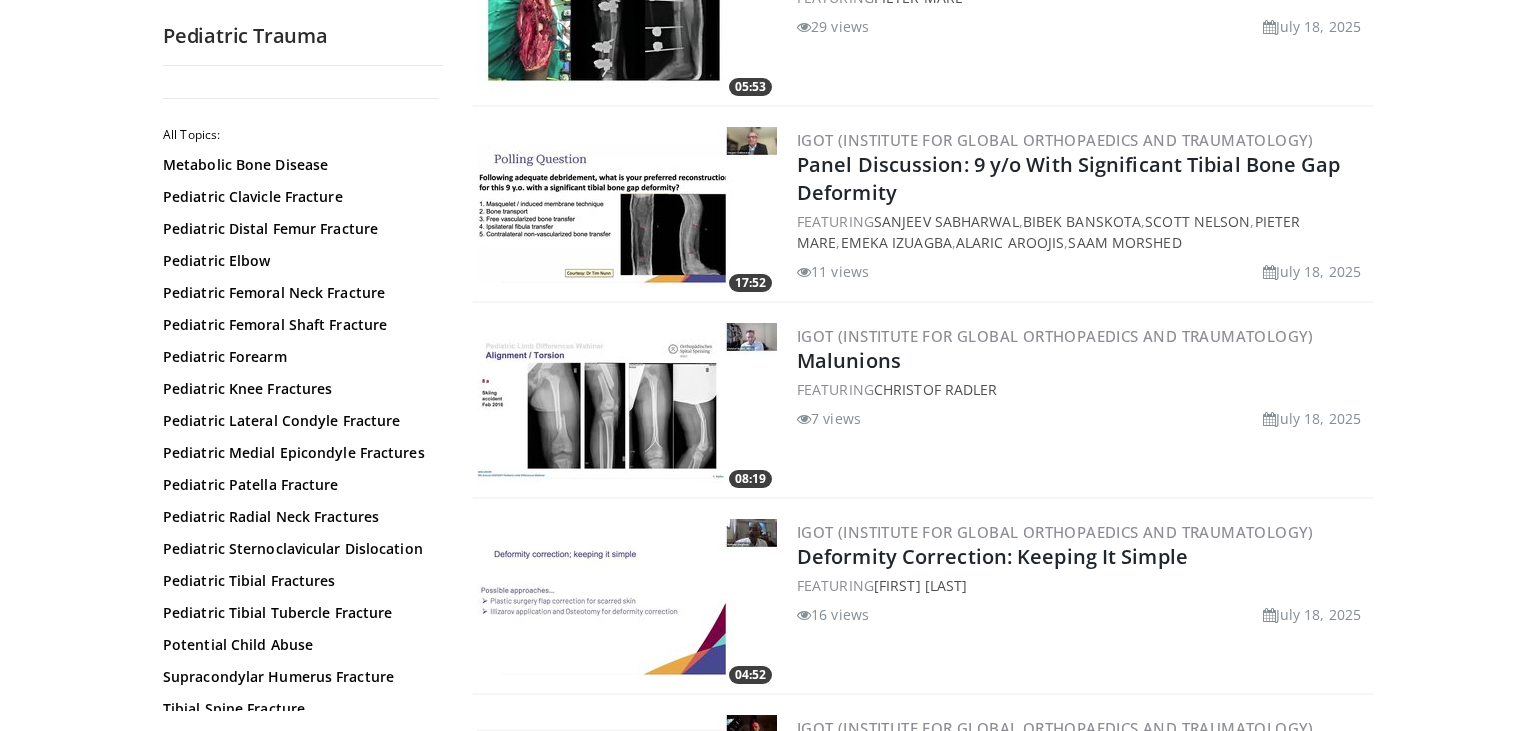 click on "Specialties
Adult & Family Medicine
Allergy, Asthma, Immunology
Anesthesiology
Cardiology
Dental
Dermatology
Endocrinology
Gastroenterology & Hepatology
General Surgery
Hematology & Oncology
Infectious Disease
Nephrology
Neurology
Neurosurgery
Obstetrics & Gynecology
Ophthalmology
Oral Maxillofacial
Orthopaedics
Otolaryngology
Pediatrics
Plastic Surgery
Podiatry
Psychiatry
Pulmonology
Radiation Oncology
Radiology
Rheumatology
Urology" at bounding box center (768, 628) 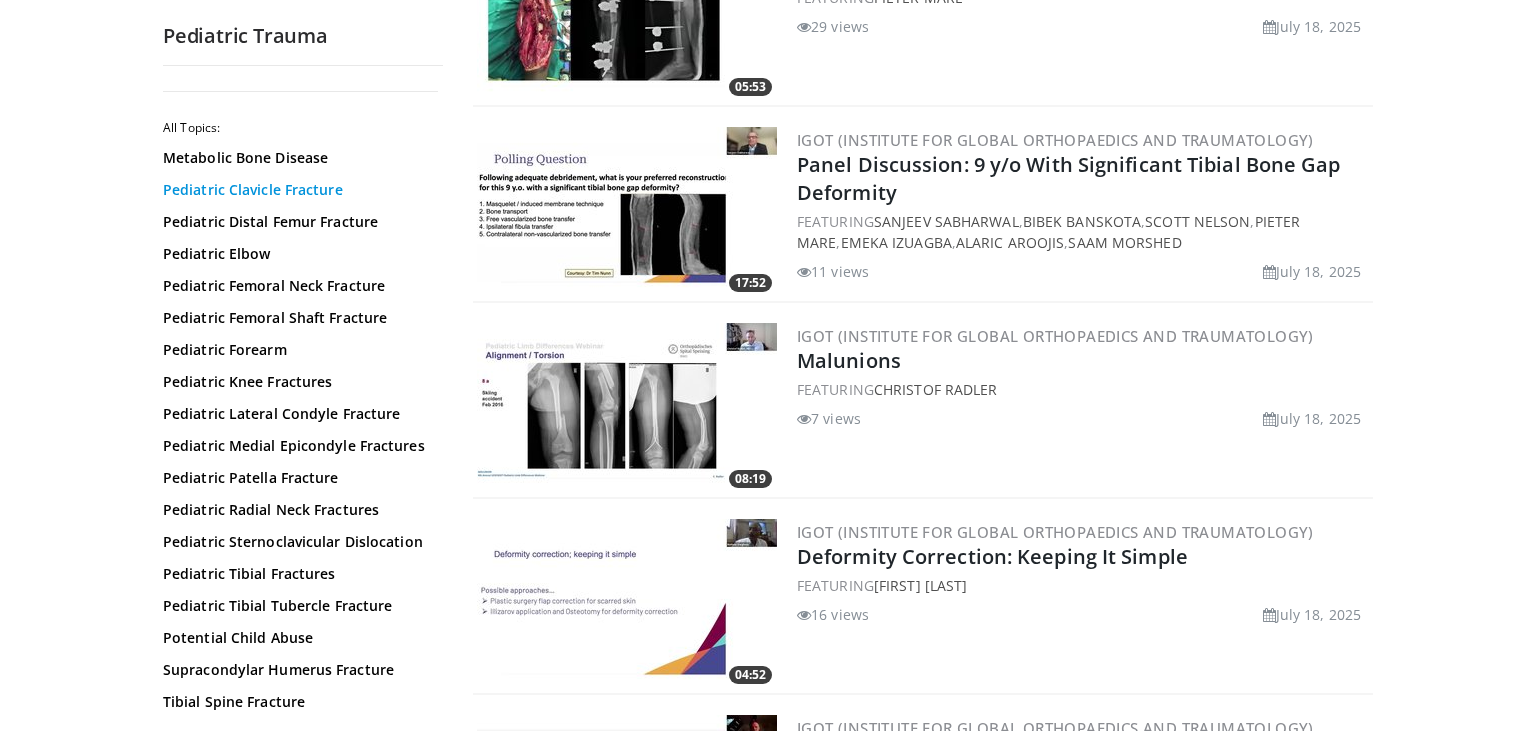 click on "Pediatric Clavicle Fracture" at bounding box center [298, 190] 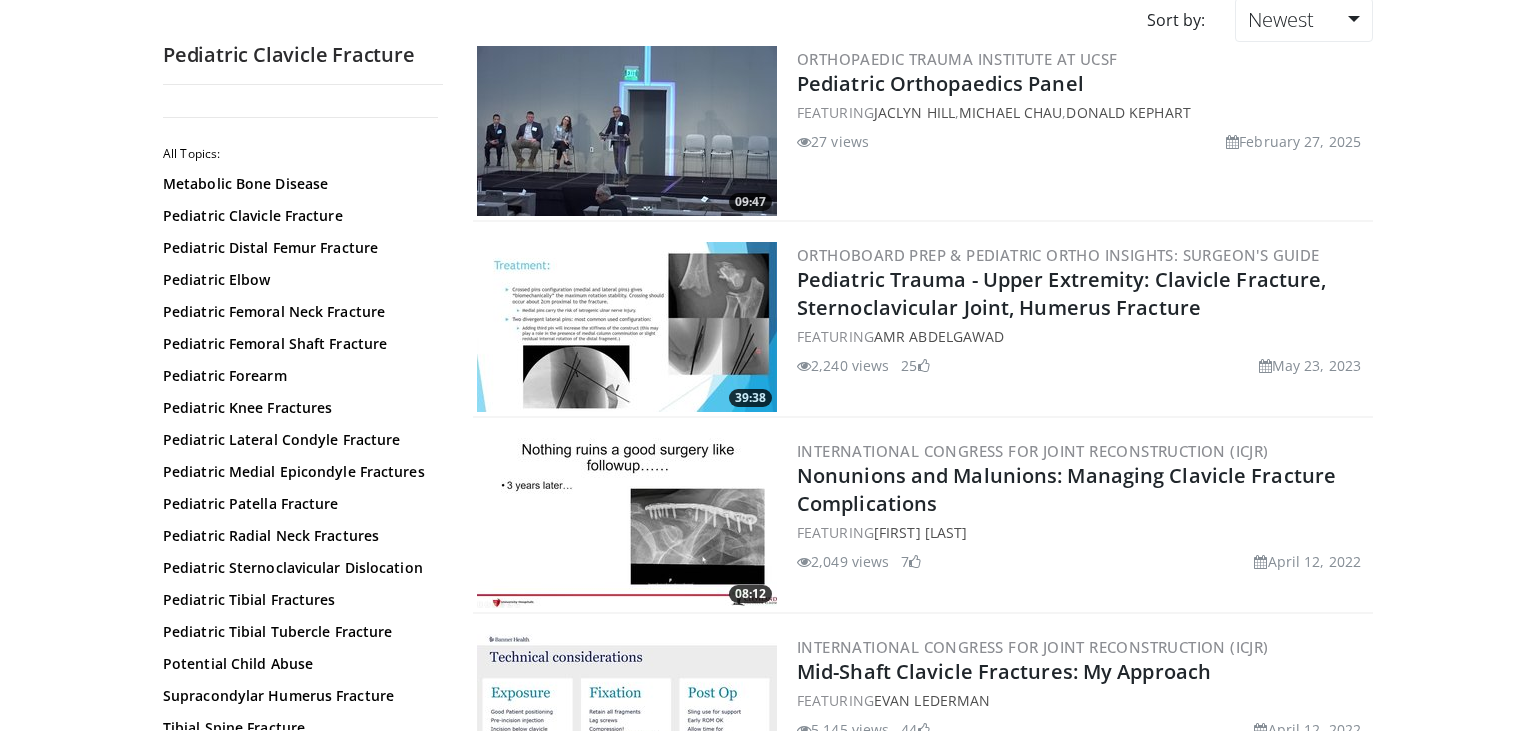 scroll, scrollTop: 264, scrollLeft: 0, axis: vertical 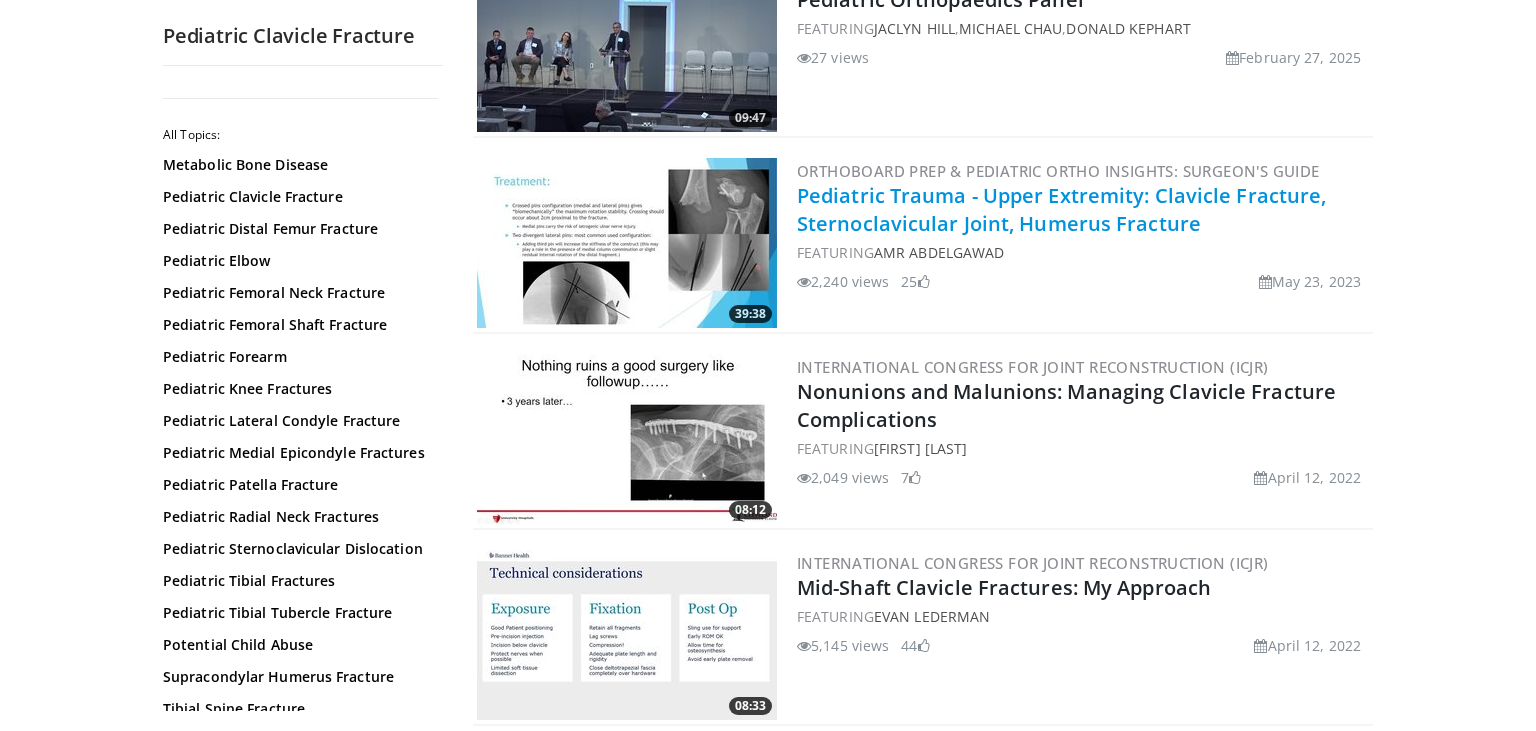 click on "Pediatric Trauma - Upper Extremity: Clavicle Fracture, Sternoclavicular Joint, Humerus Fracture" at bounding box center (1061, 209) 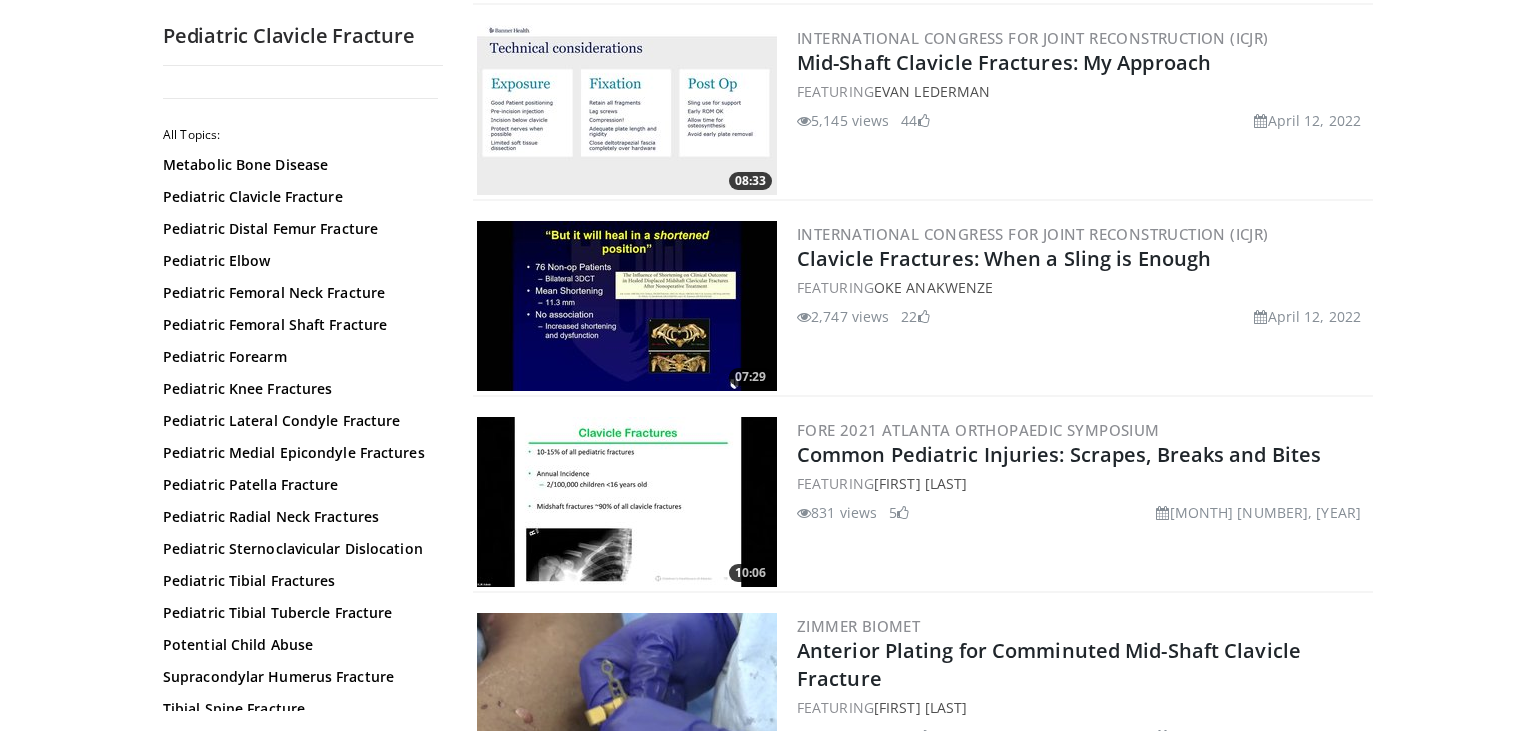 scroll, scrollTop: 960, scrollLeft: 0, axis: vertical 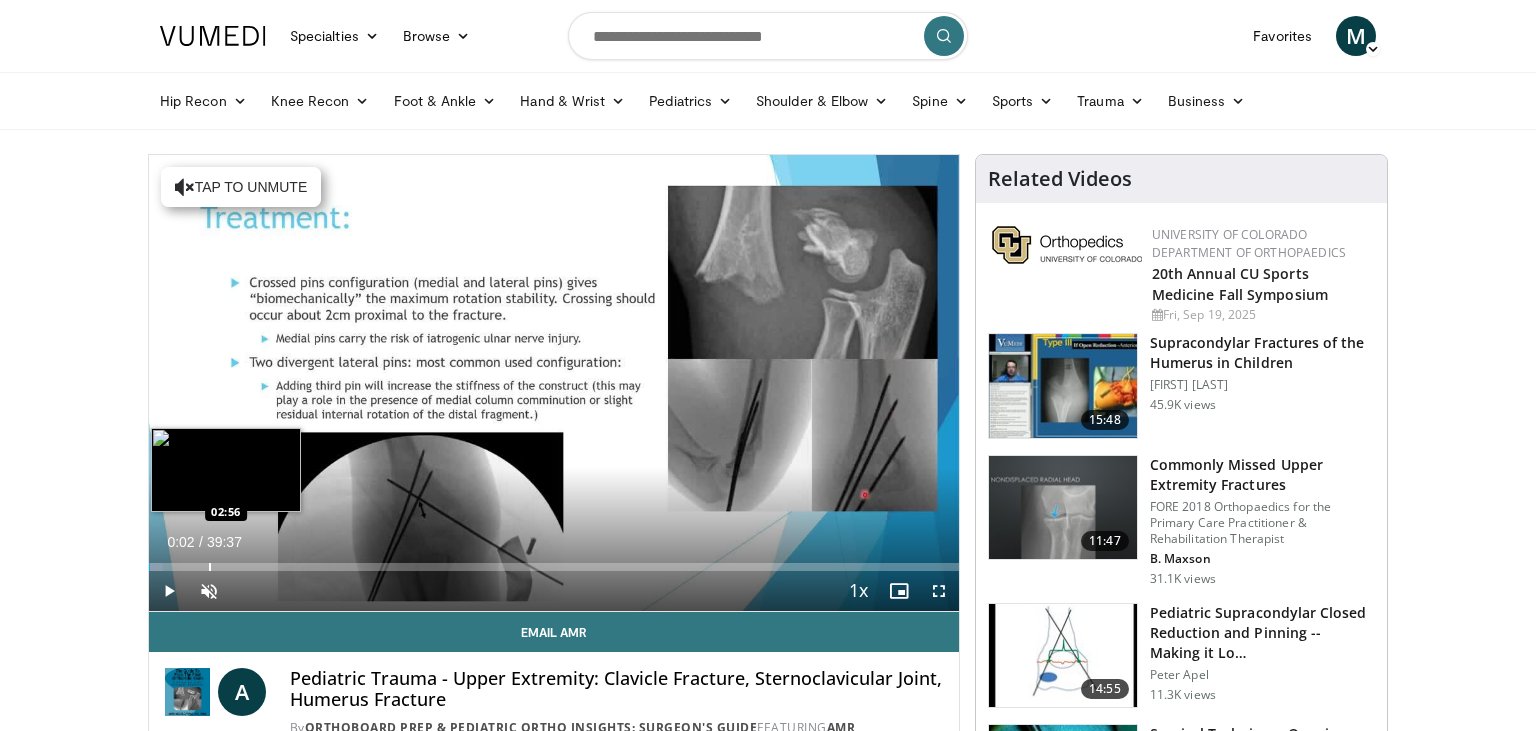 click at bounding box center (210, 567) 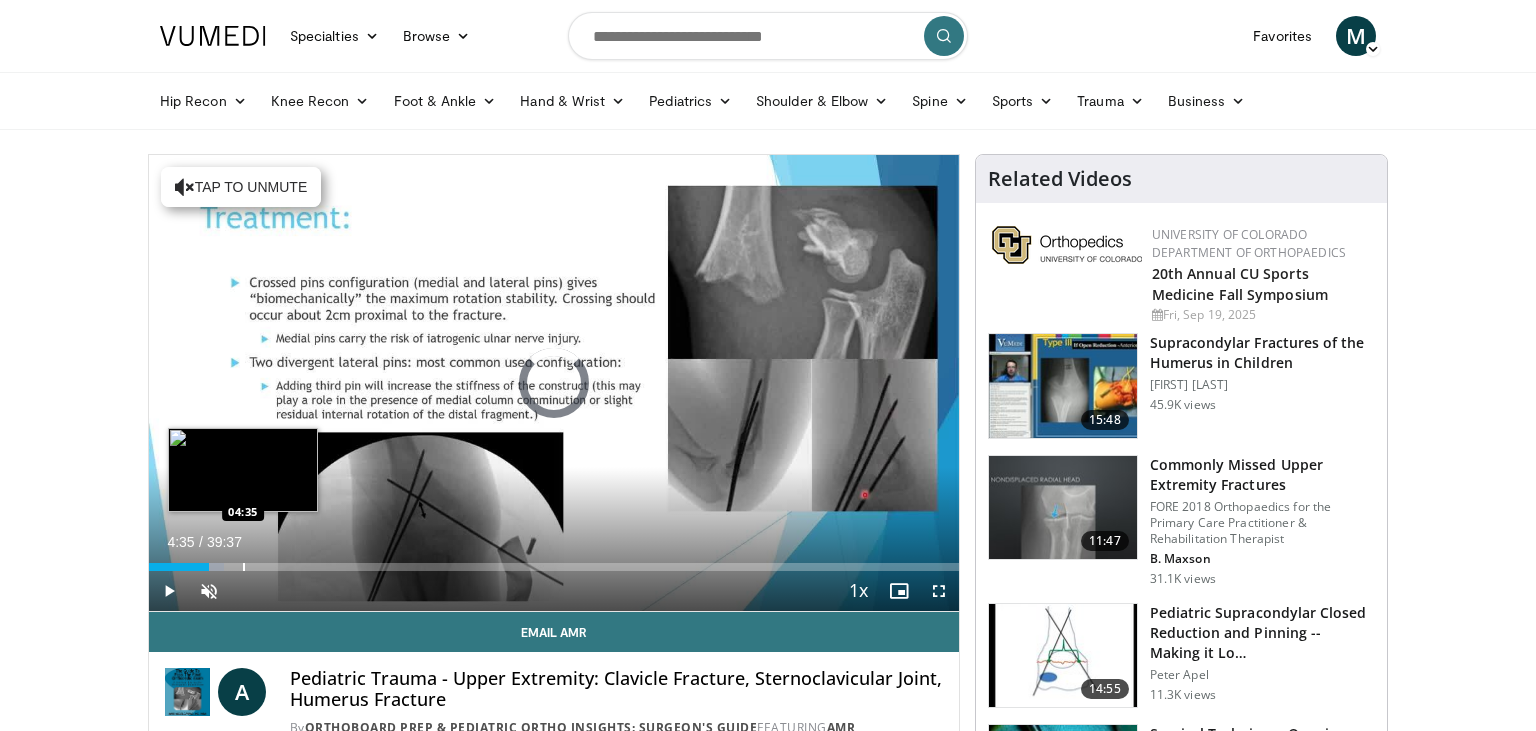 click on "Loaded :  9.24% 04:35 04:35" at bounding box center (554, 567) 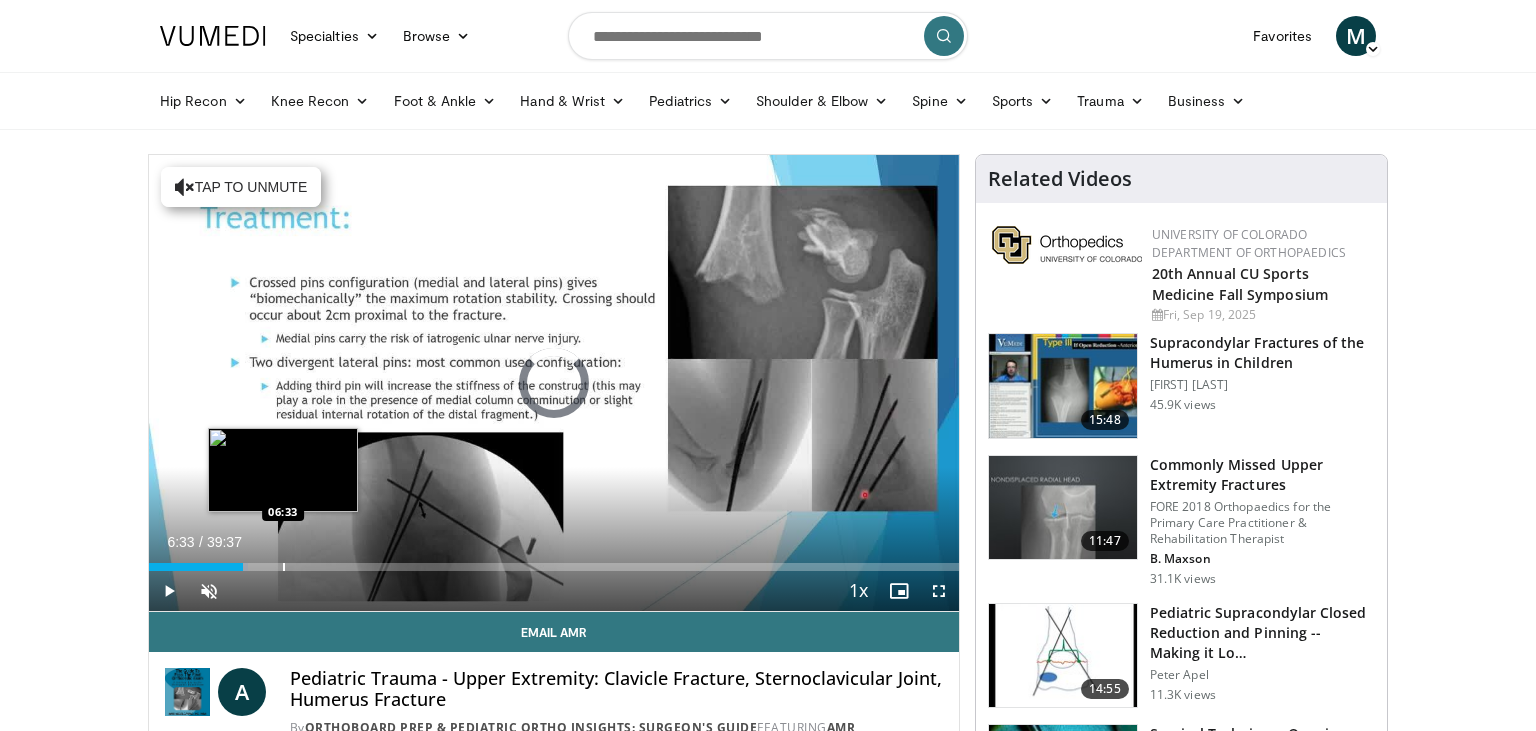 click on "Loaded :  12.18% 06:33 06:33" at bounding box center (554, 567) 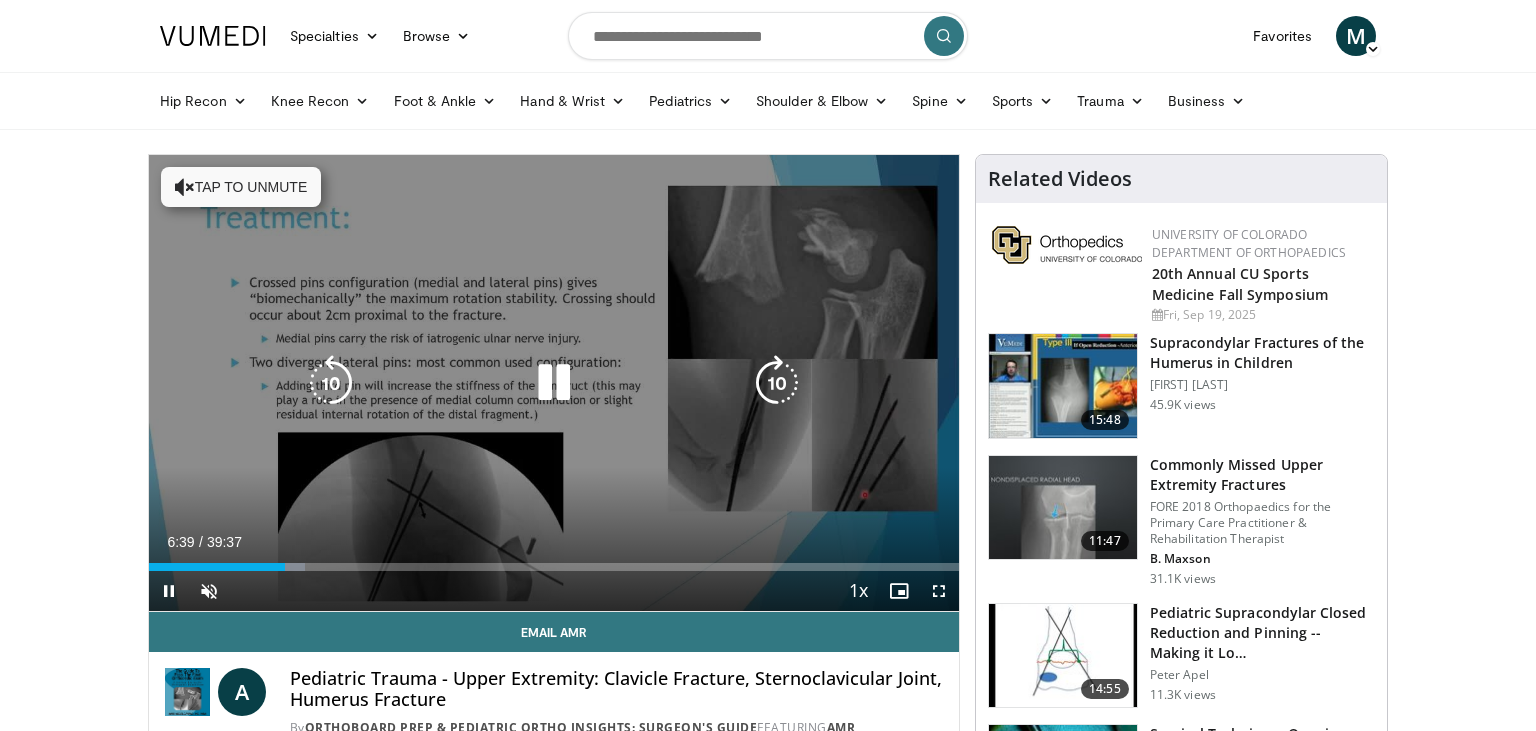 click at bounding box center [185, 187] 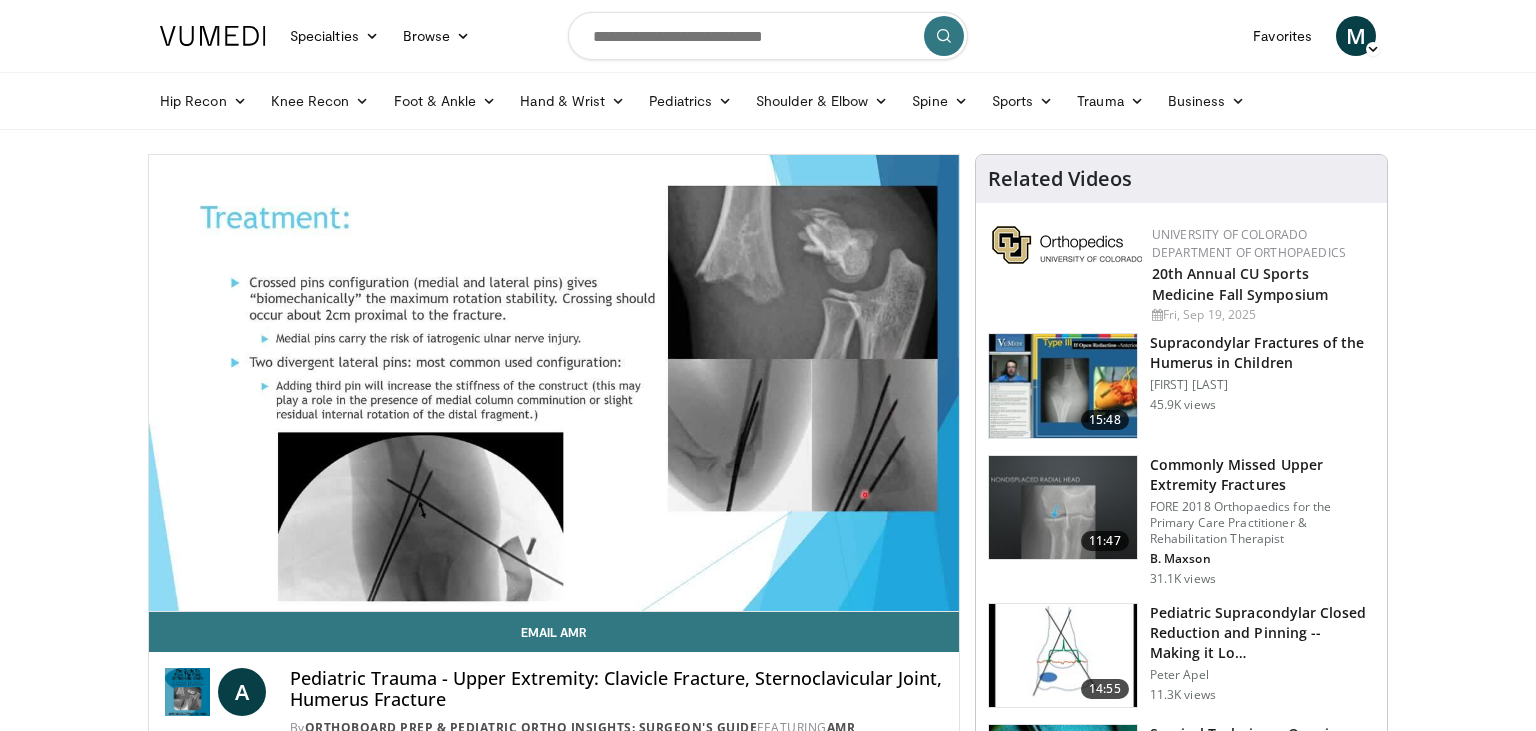 click on "Specialties
Adult & Family Medicine
Allergy, Asthma, Immunology
Anesthesiology
Cardiology
Dental
Dermatology
Endocrinology
Gastroenterology & Hepatology
General Surgery
Hematology & Oncology
Infectious Disease
Nephrology
Neurology
Neurosurgery
Obstetrics & Gynecology
Ophthalmology
Oral Maxillofacial
Orthopaedics
Otolaryngology
Pediatrics
Plastic Surgery
Podiatry
Psychiatry
Pulmonology
Radiation Oncology
Radiology
Rheumatology
Urology" at bounding box center [768, 1599] 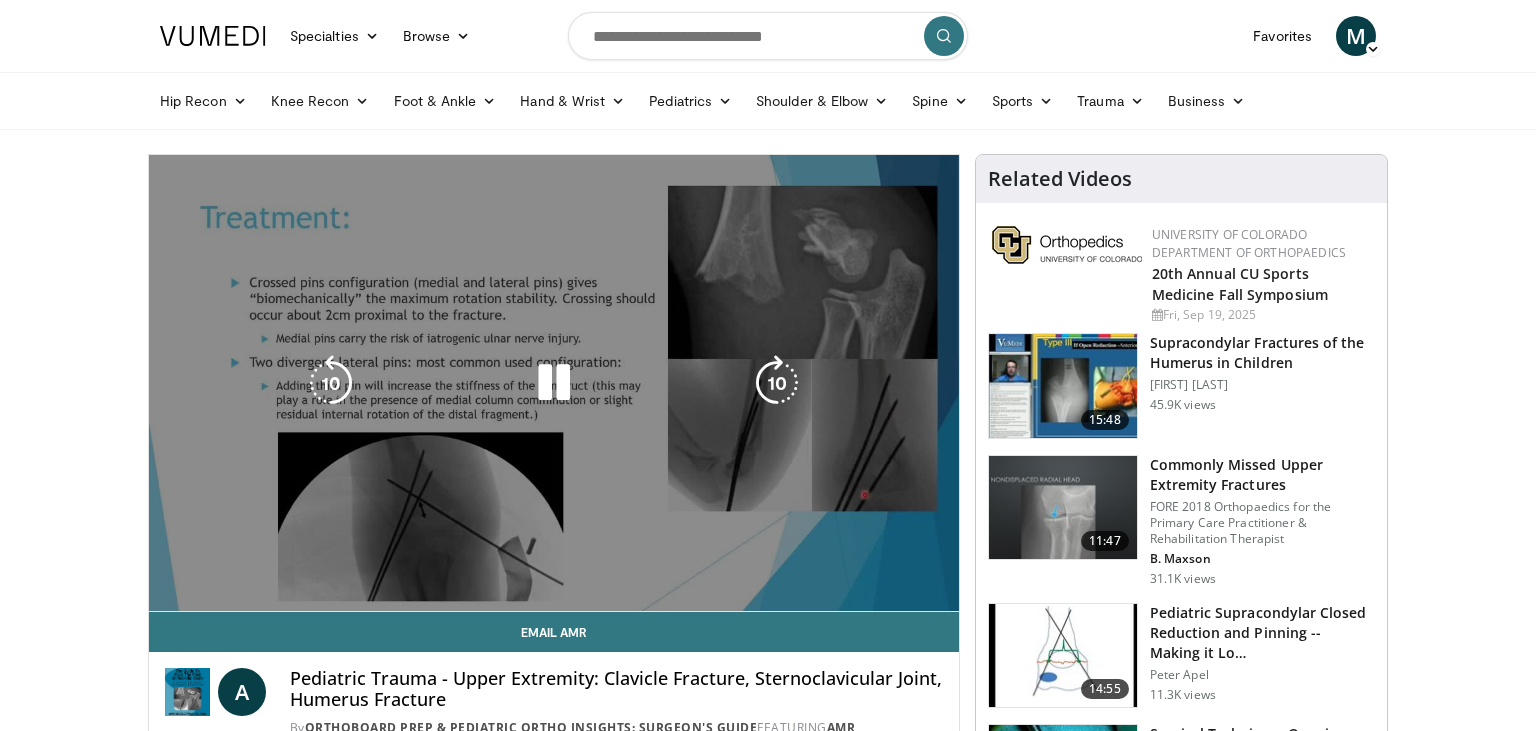 drag, startPoint x: 14, startPoint y: 408, endPoint x: 770, endPoint y: 506, distance: 762.3254 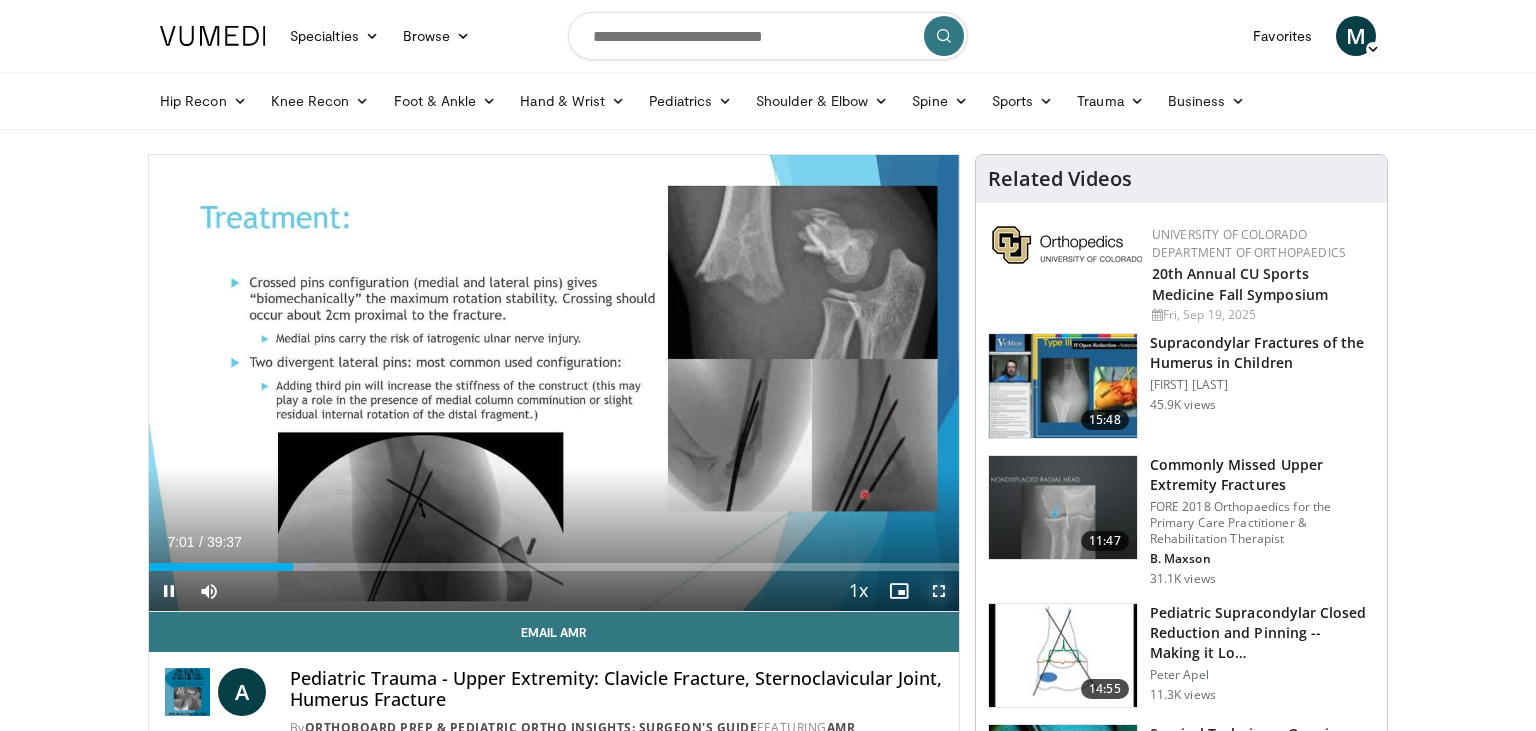 click at bounding box center (939, 591) 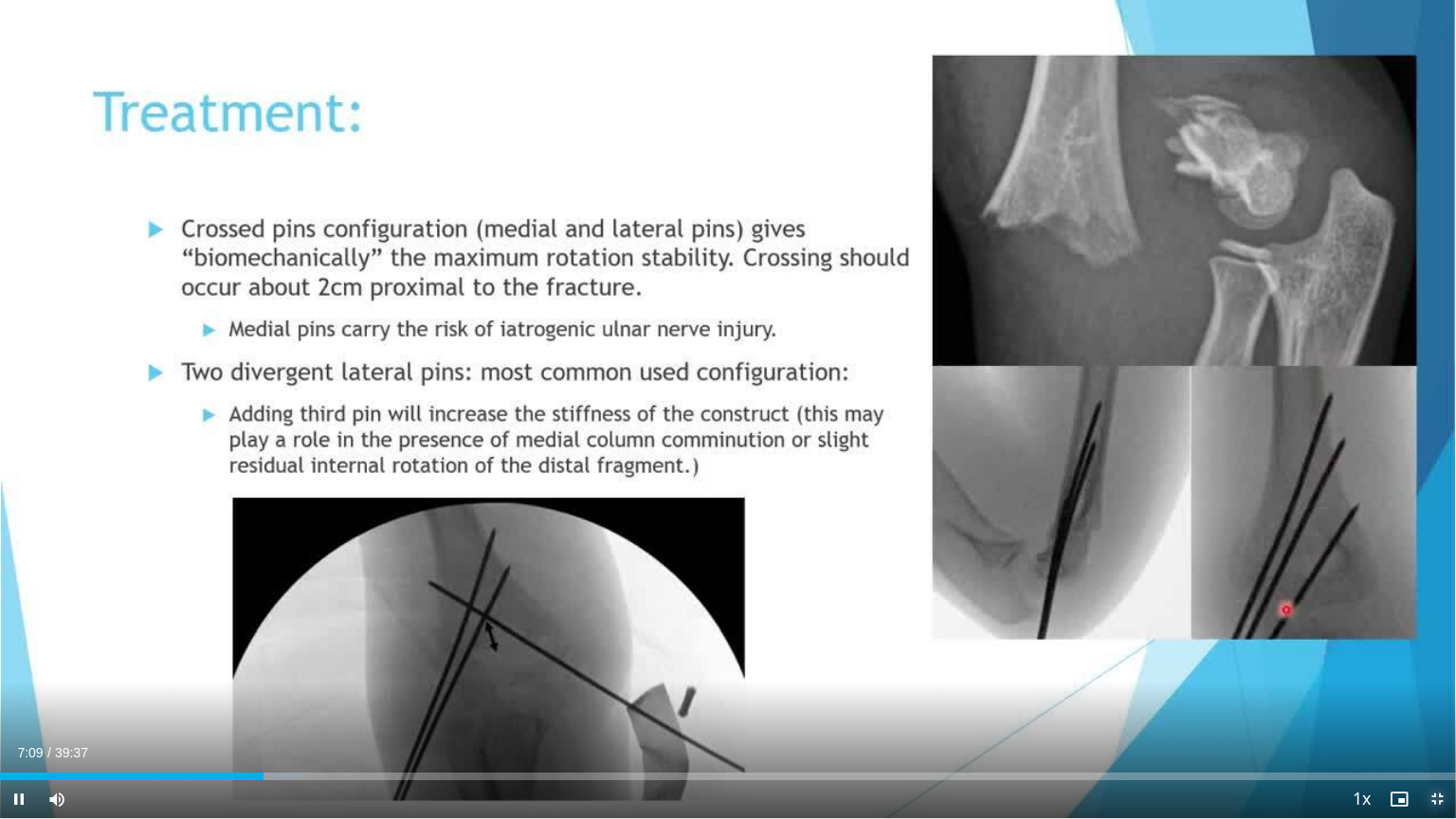 click at bounding box center [1437, 799] 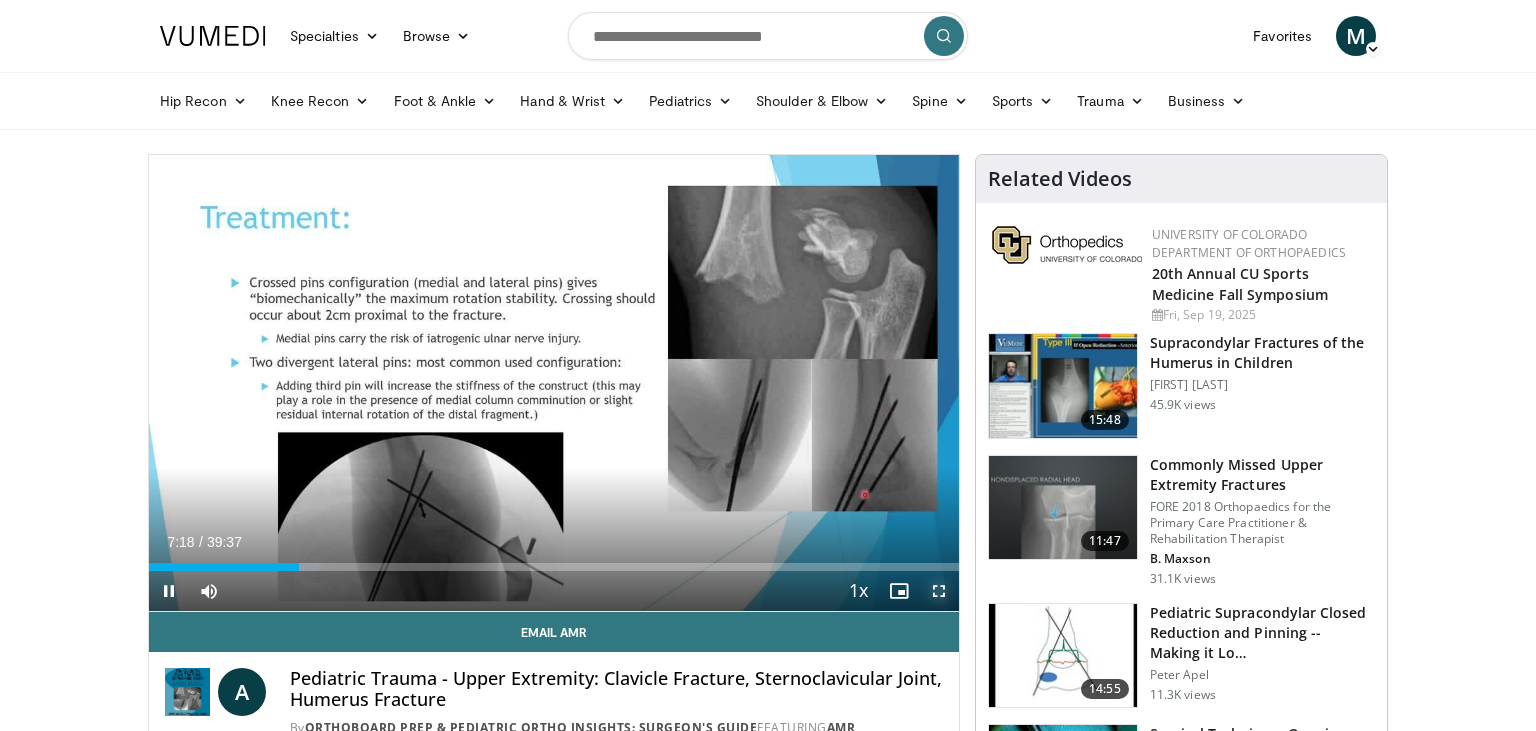 click at bounding box center (939, 591) 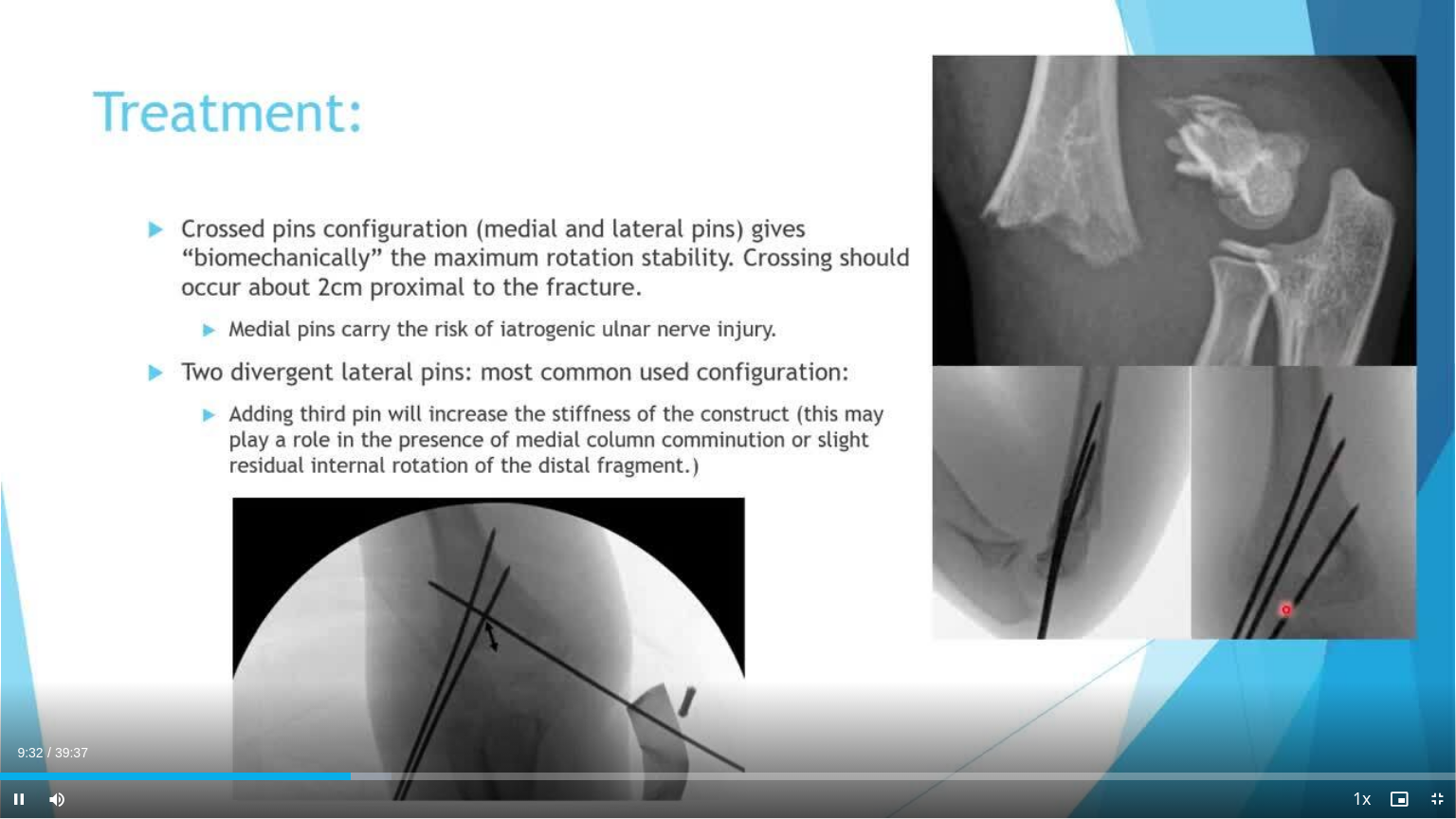 drag, startPoint x: 893, startPoint y: 636, endPoint x: 763, endPoint y: 818, distance: 223.66046 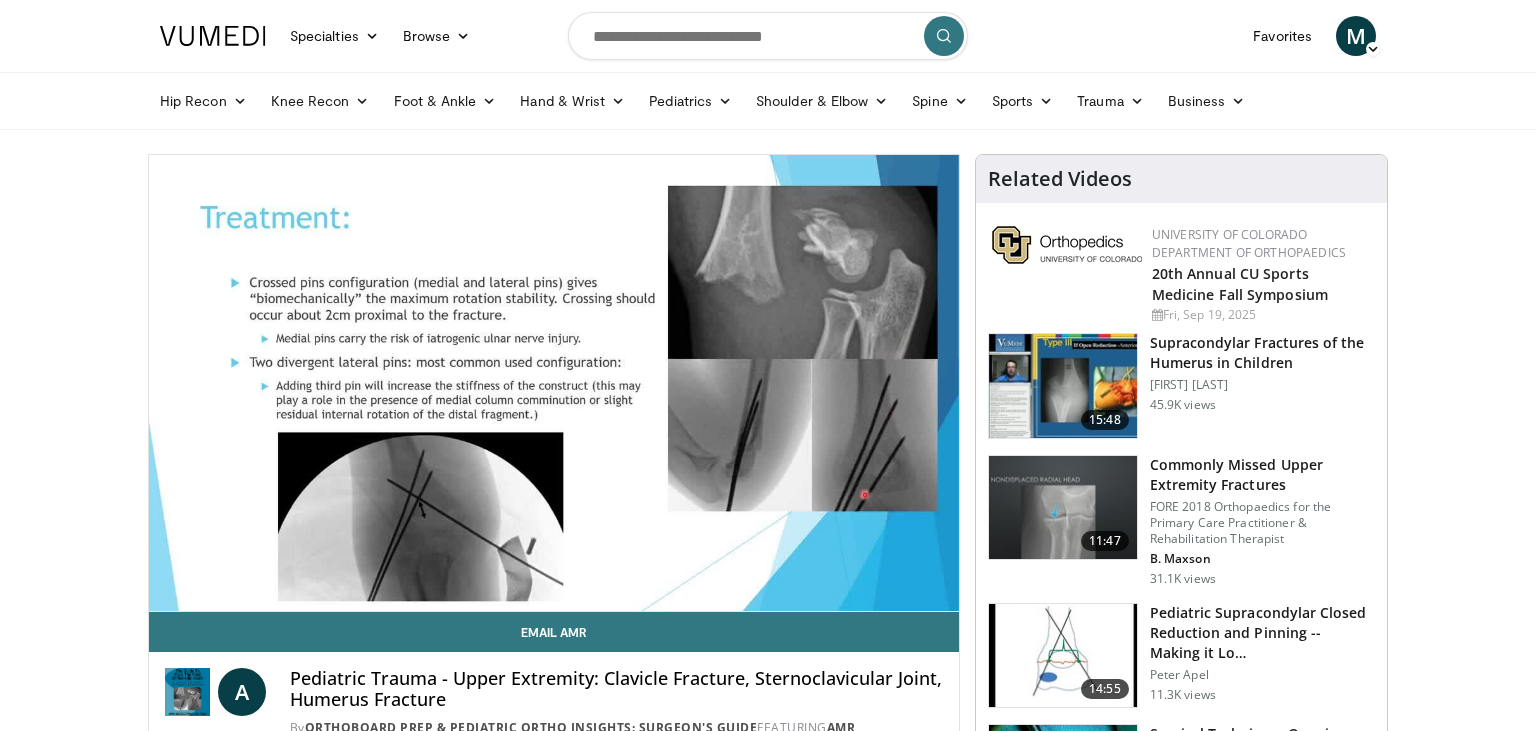 click on "Specialties
Adult & Family Medicine
Allergy, Asthma, Immunology
Anesthesiology
Cardiology
Dental
Dermatology
Endocrinology
Gastroenterology & Hepatology
General Surgery
Hematology & Oncology
Infectious Disease
Nephrology
Neurology
Neurosurgery
Obstetrics & Gynecology
Ophthalmology
Oral Maxillofacial
Orthopaedics
Otolaryngology
Pediatrics
Plastic Surgery
Podiatry
Psychiatry
Pulmonology
Radiation Oncology
Radiology
Rheumatology
Urology" at bounding box center [768, 1599] 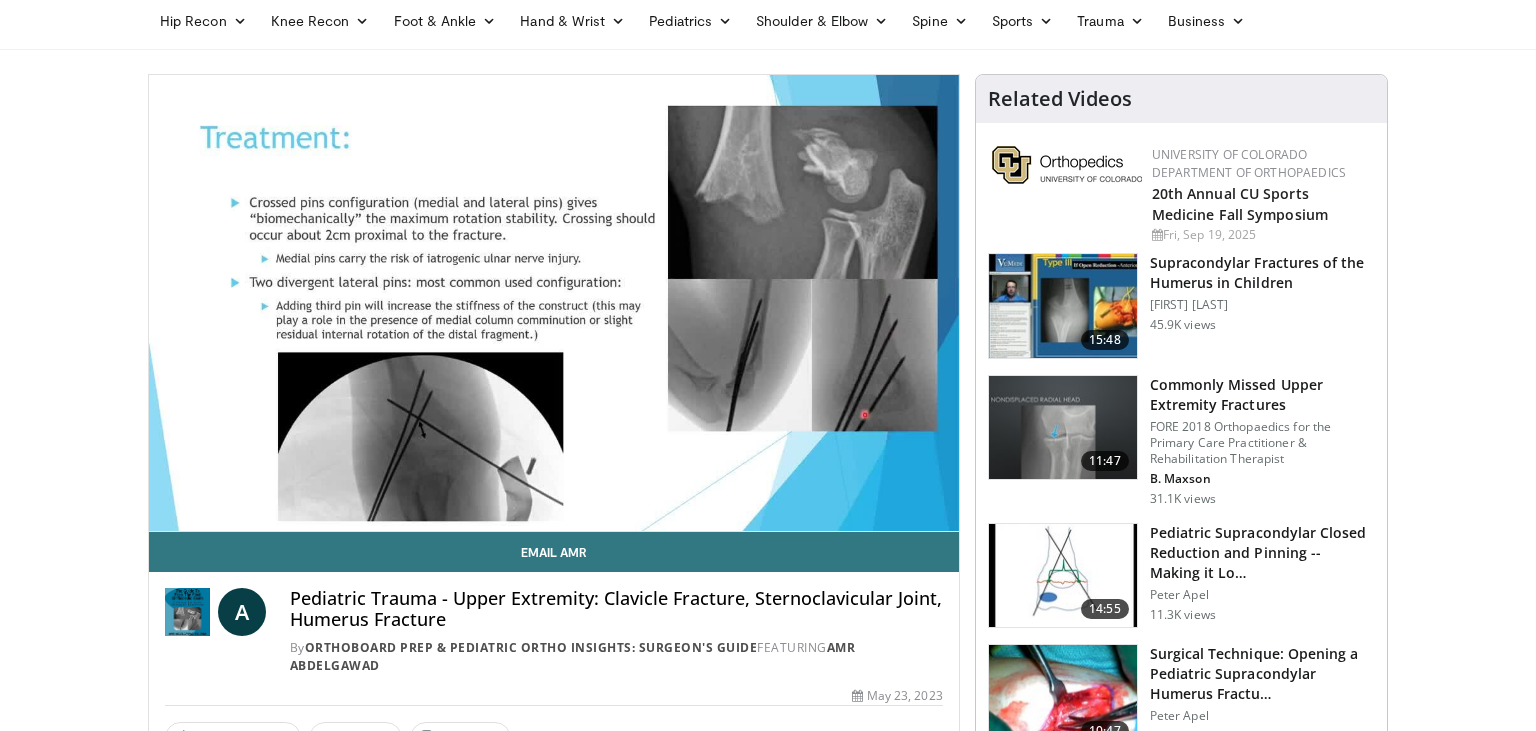 scroll, scrollTop: 105, scrollLeft: 0, axis: vertical 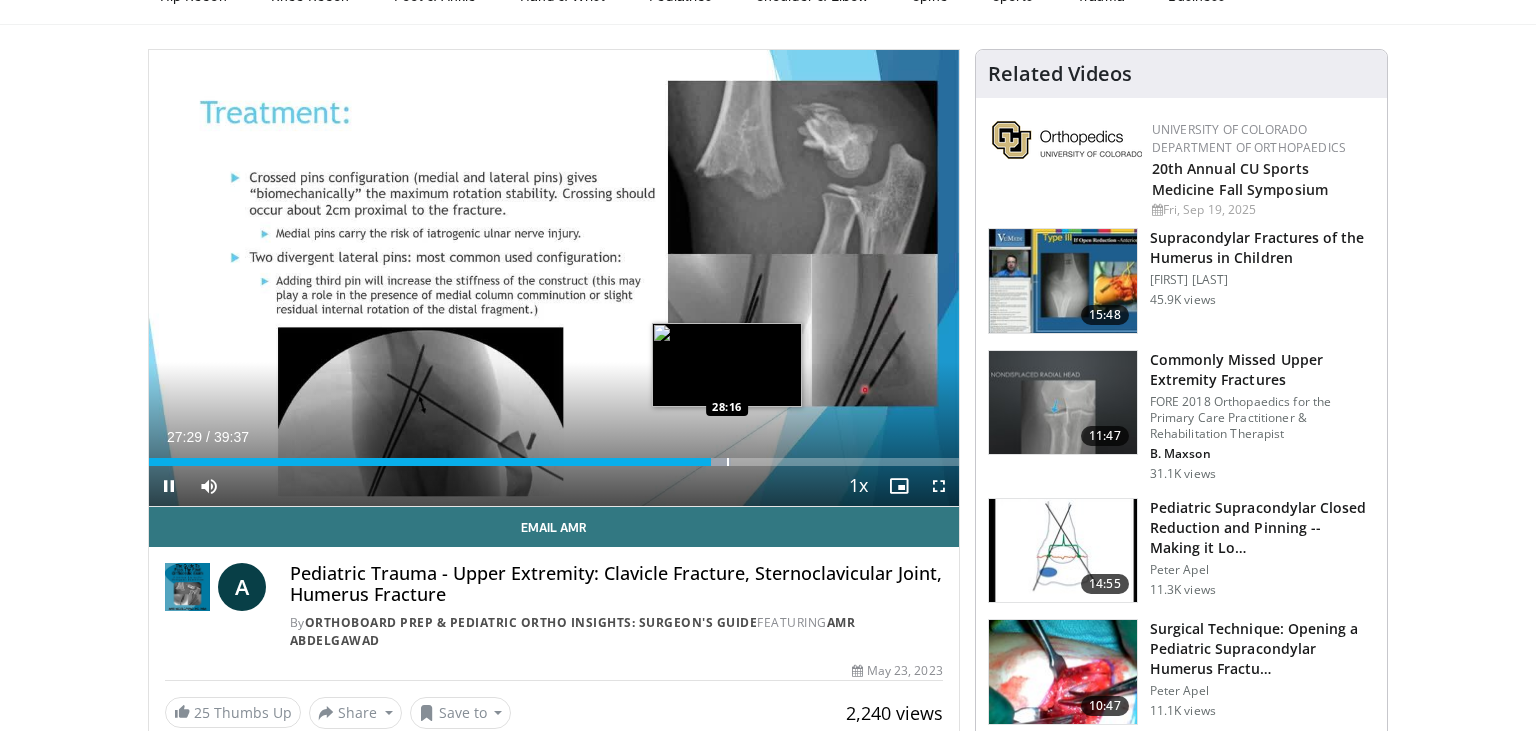 click on "Loaded :  71.93% 27:29 28:16" at bounding box center [554, 456] 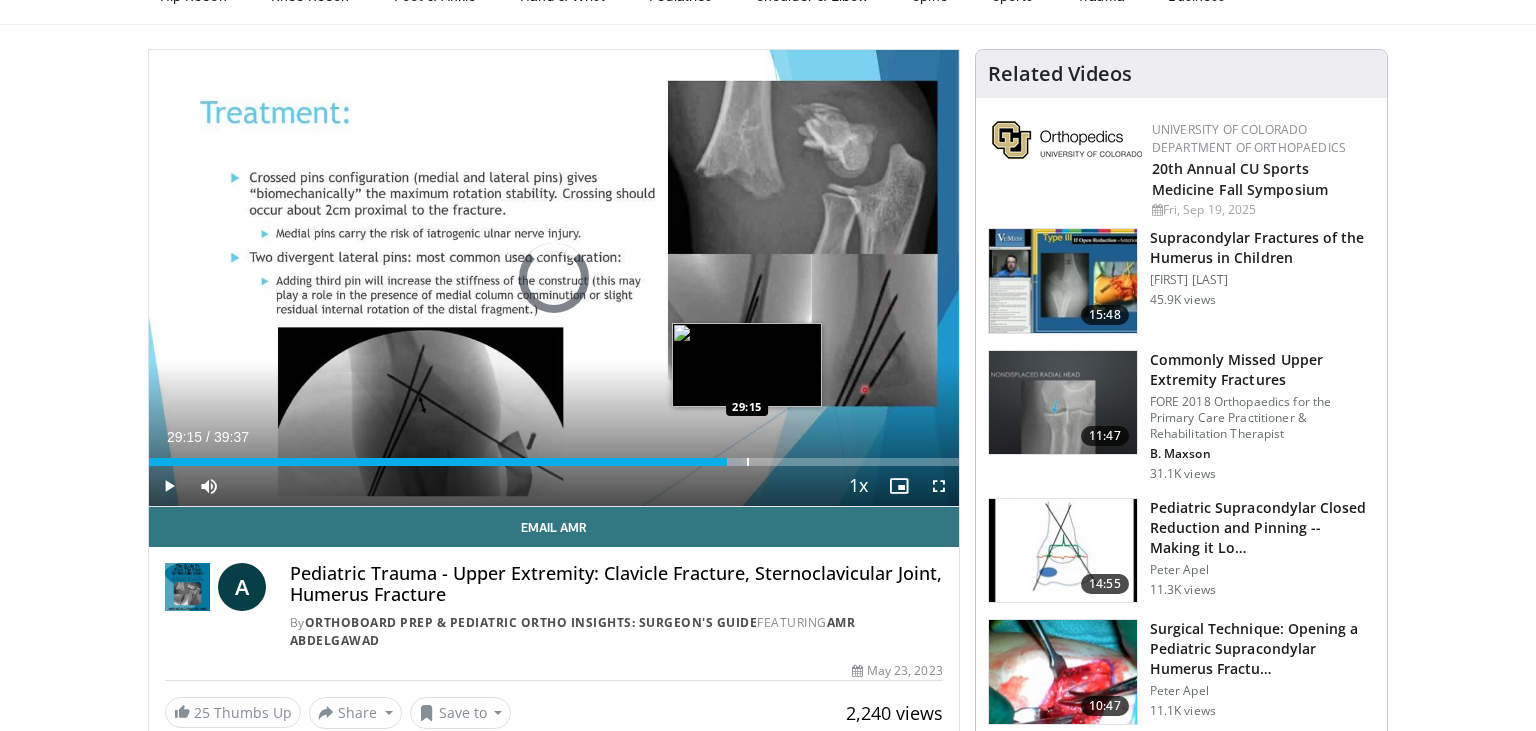 click on "Loaded :  73.19% 29:15 29:15" at bounding box center [554, 456] 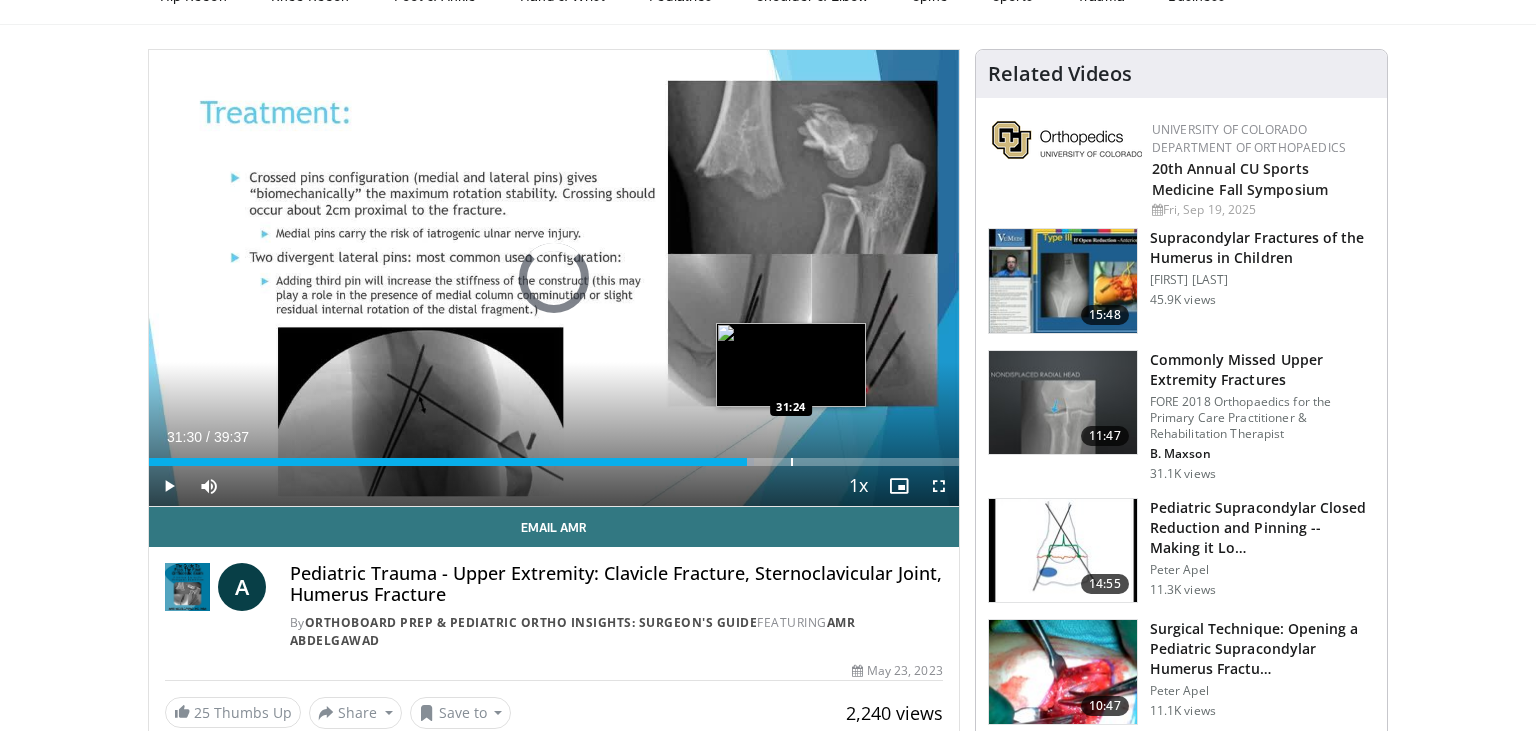 click on "Loaded :  74.75% 29:16 31:24" at bounding box center (554, 462) 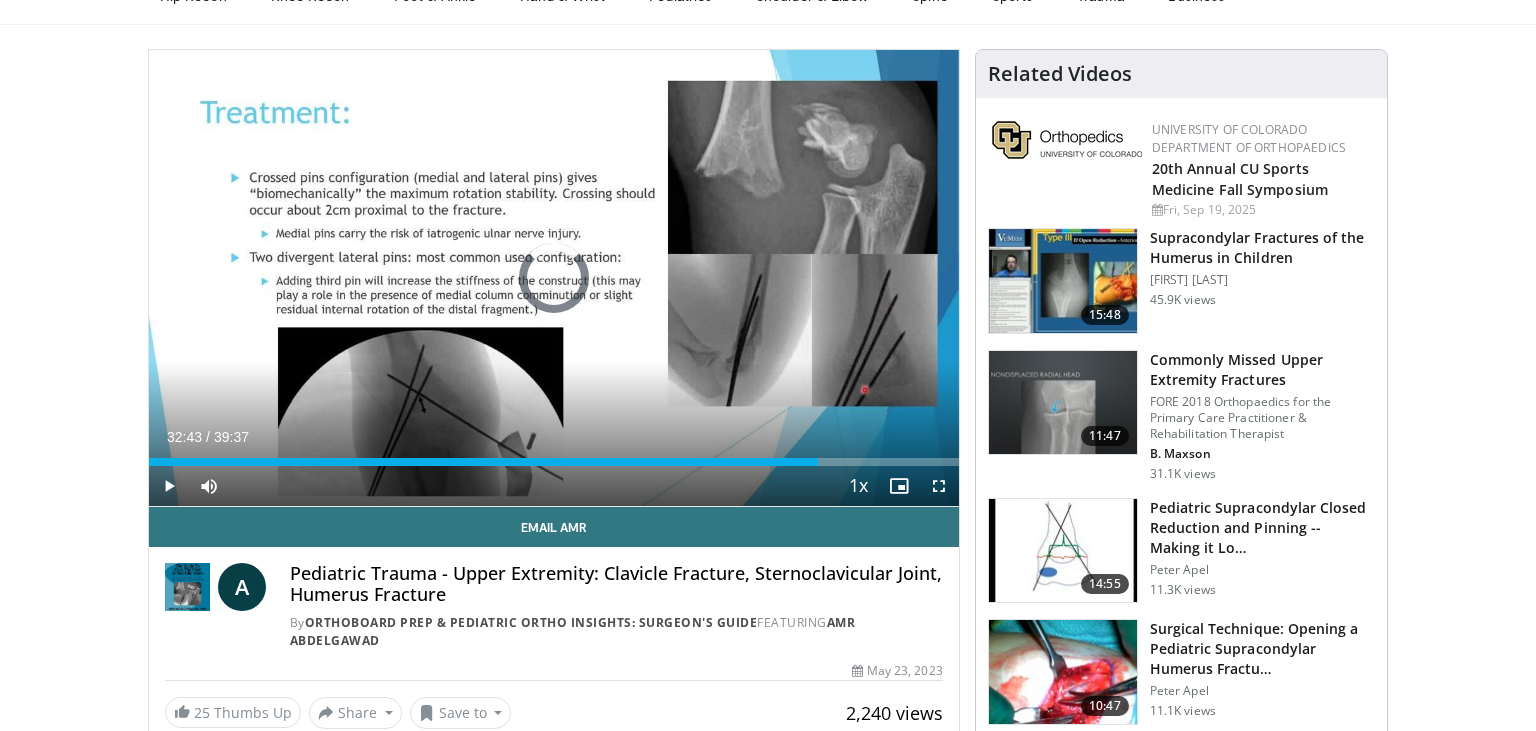 click at bounding box center (818, 462) 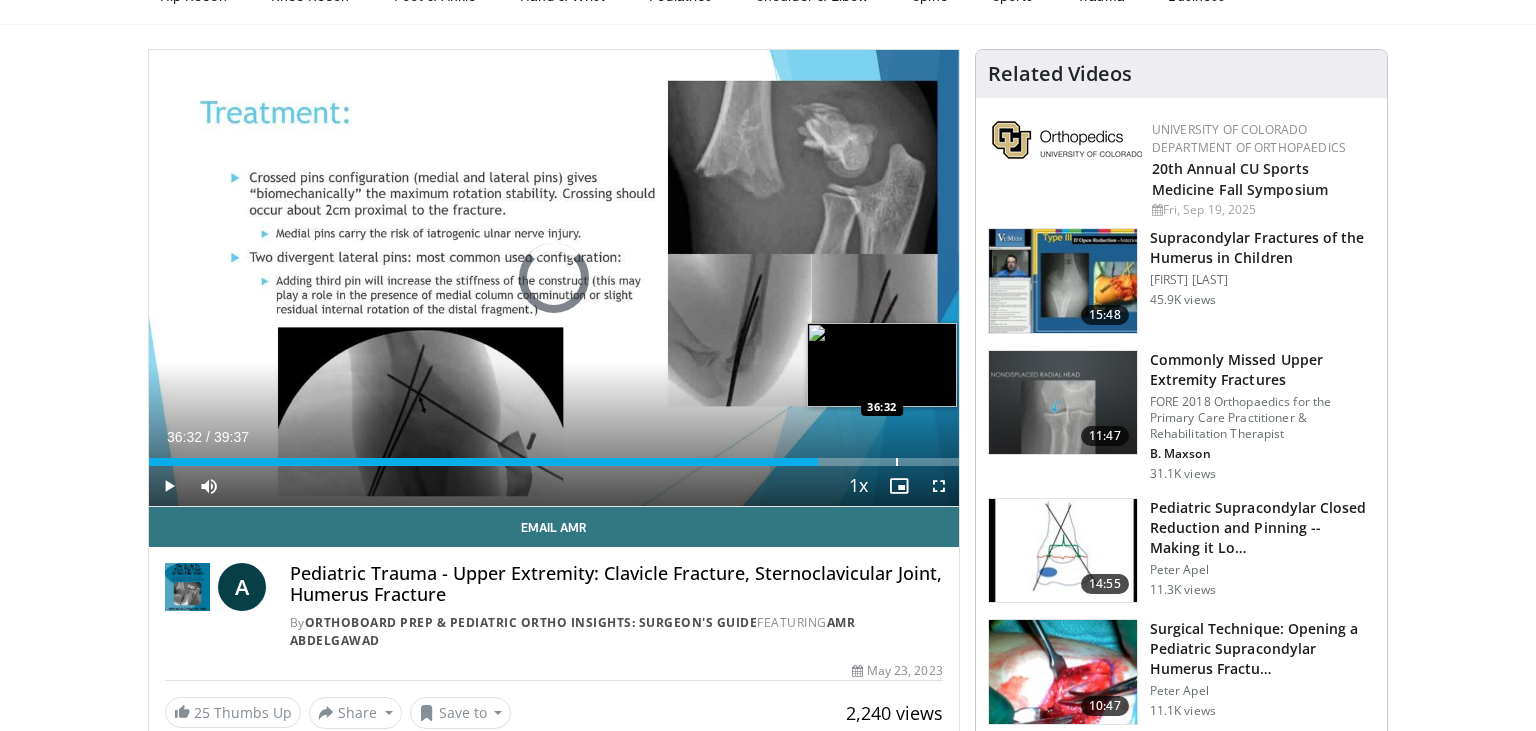 click on "Loaded :  0.00% 32:45 36:32" at bounding box center (554, 456) 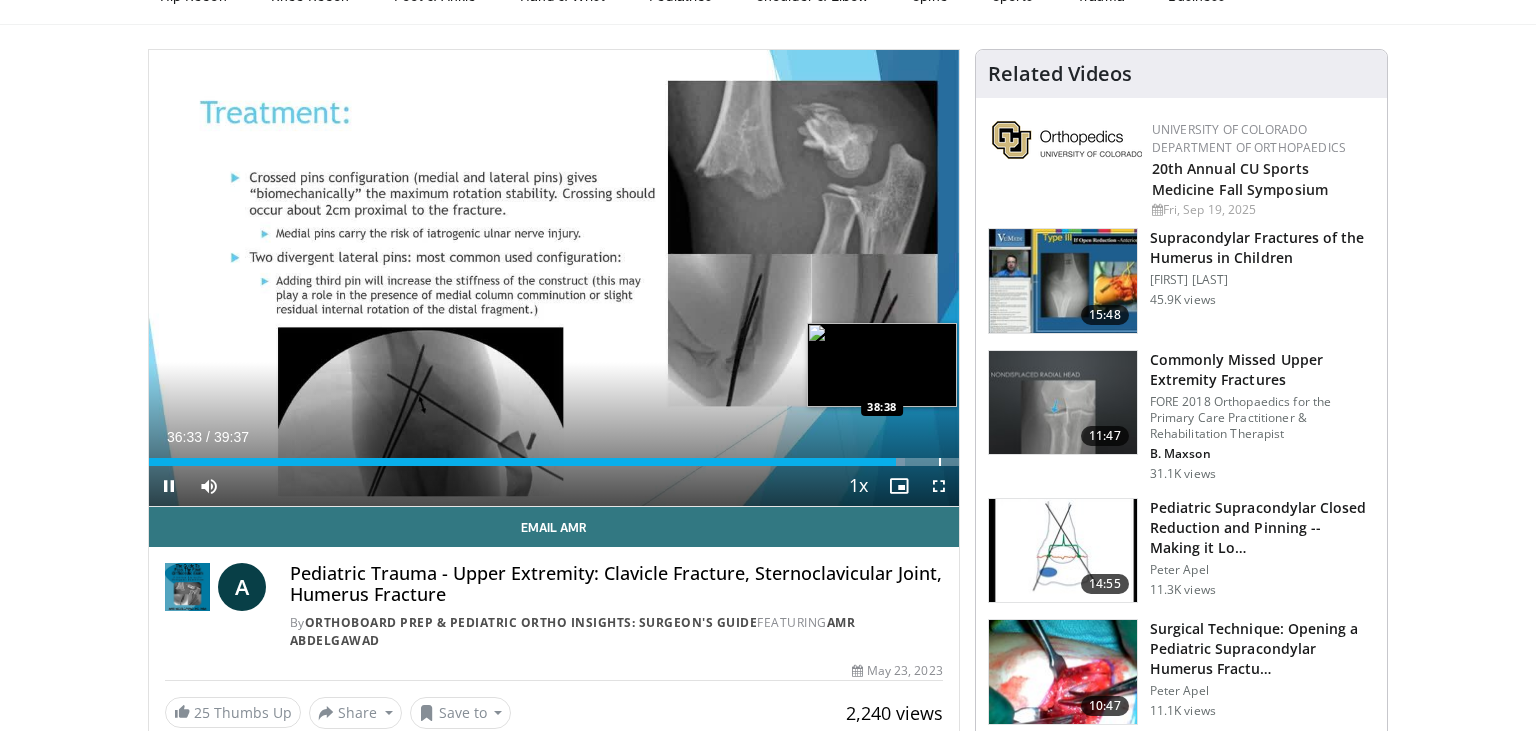 click on "Loaded :  93.38% 36:34 38:38" at bounding box center [554, 456] 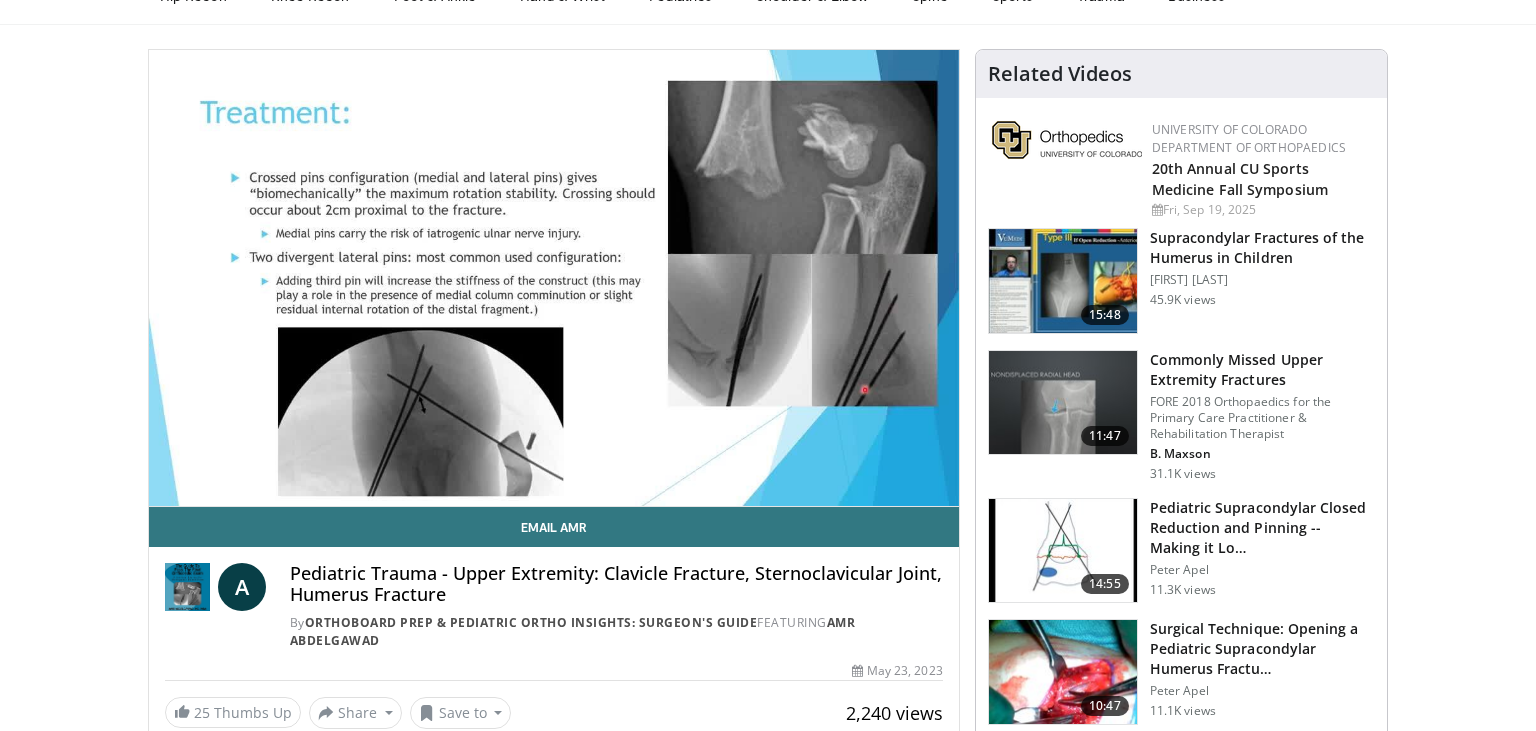 click on "Specialties
Adult & Family Medicine
Allergy, Asthma, Immunology
Anesthesiology
Cardiology
Dental
Dermatology
Endocrinology
Gastroenterology & Hepatology
General Surgery
Hematology & Oncology
Infectious Disease
Nephrology
Neurology
Neurosurgery
Obstetrics & Gynecology
Ophthalmology
Oral Maxillofacial
Orthopaedics
Otolaryngology
Pediatrics
Plastic Surgery
Podiatry
Psychiatry
Pulmonology
Radiation Oncology
Radiology
Rheumatology
Urology" at bounding box center [768, 1494] 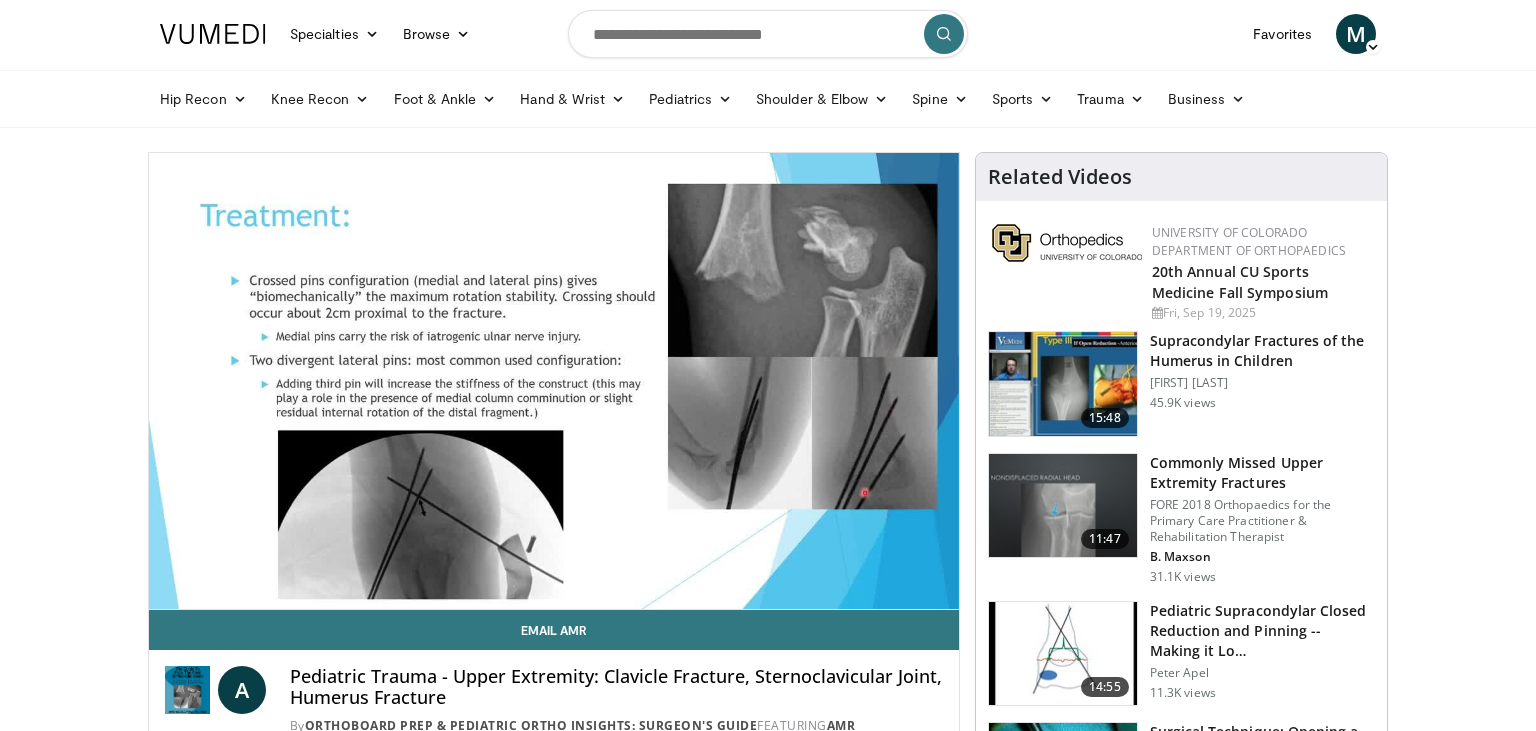 scroll, scrollTop: 0, scrollLeft: 0, axis: both 